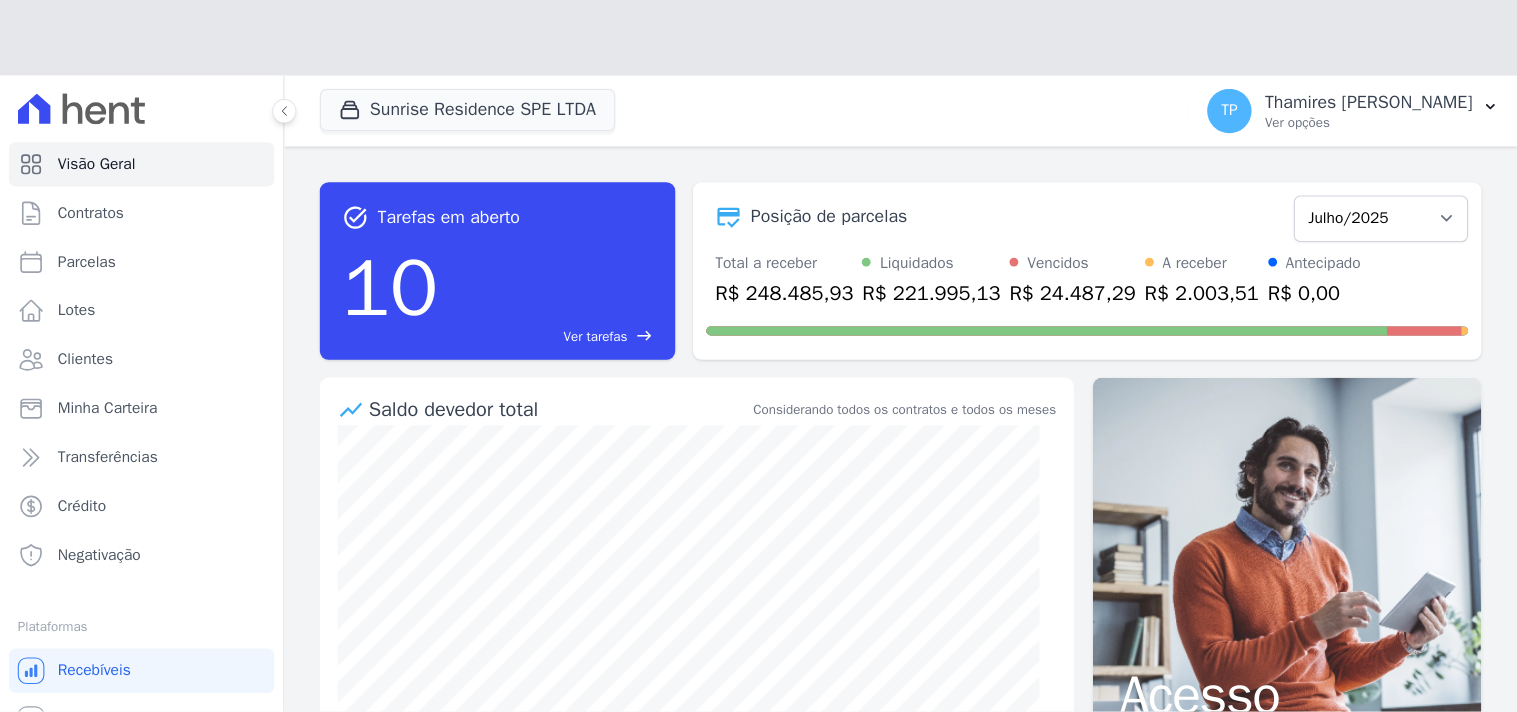 scroll, scrollTop: 0, scrollLeft: 0, axis: both 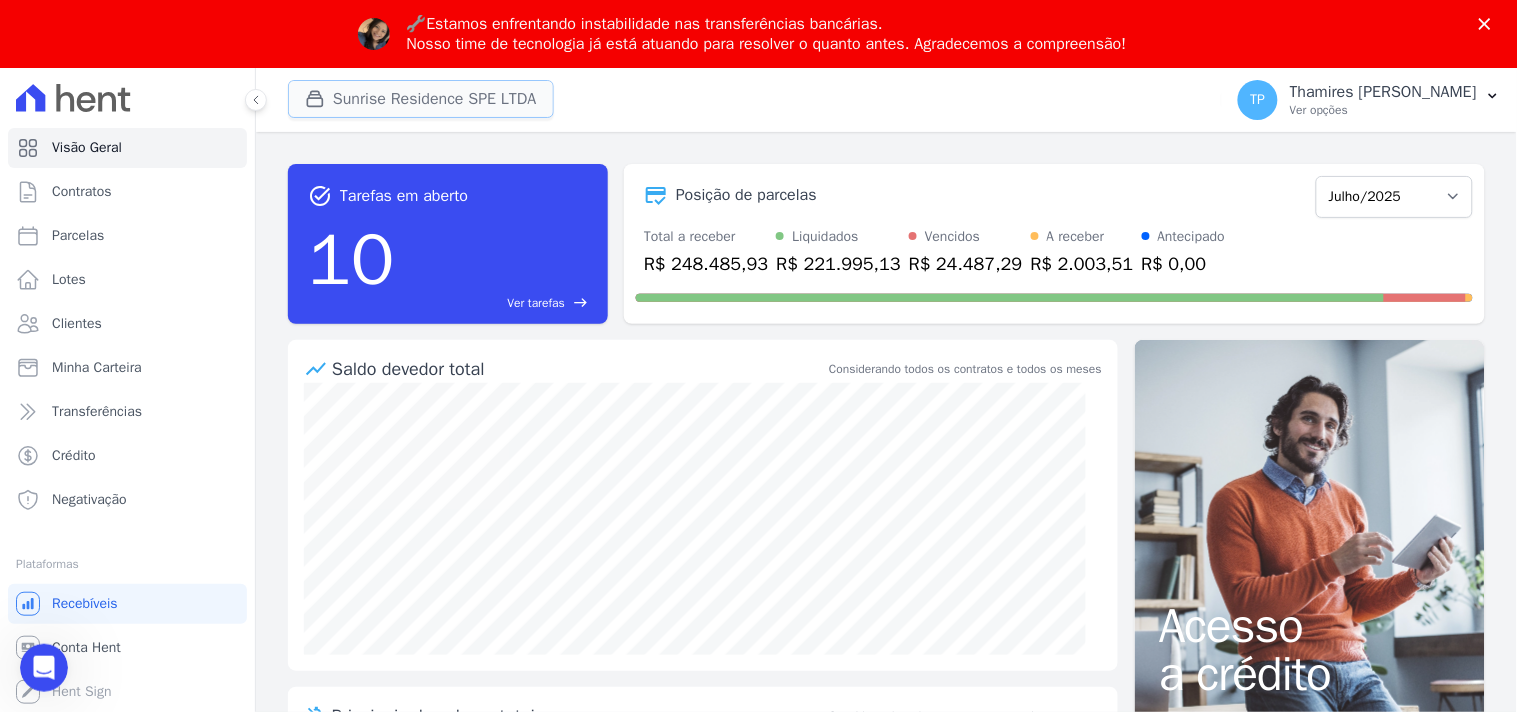 click on "Sunrise Residence SPE LTDA" at bounding box center (421, 99) 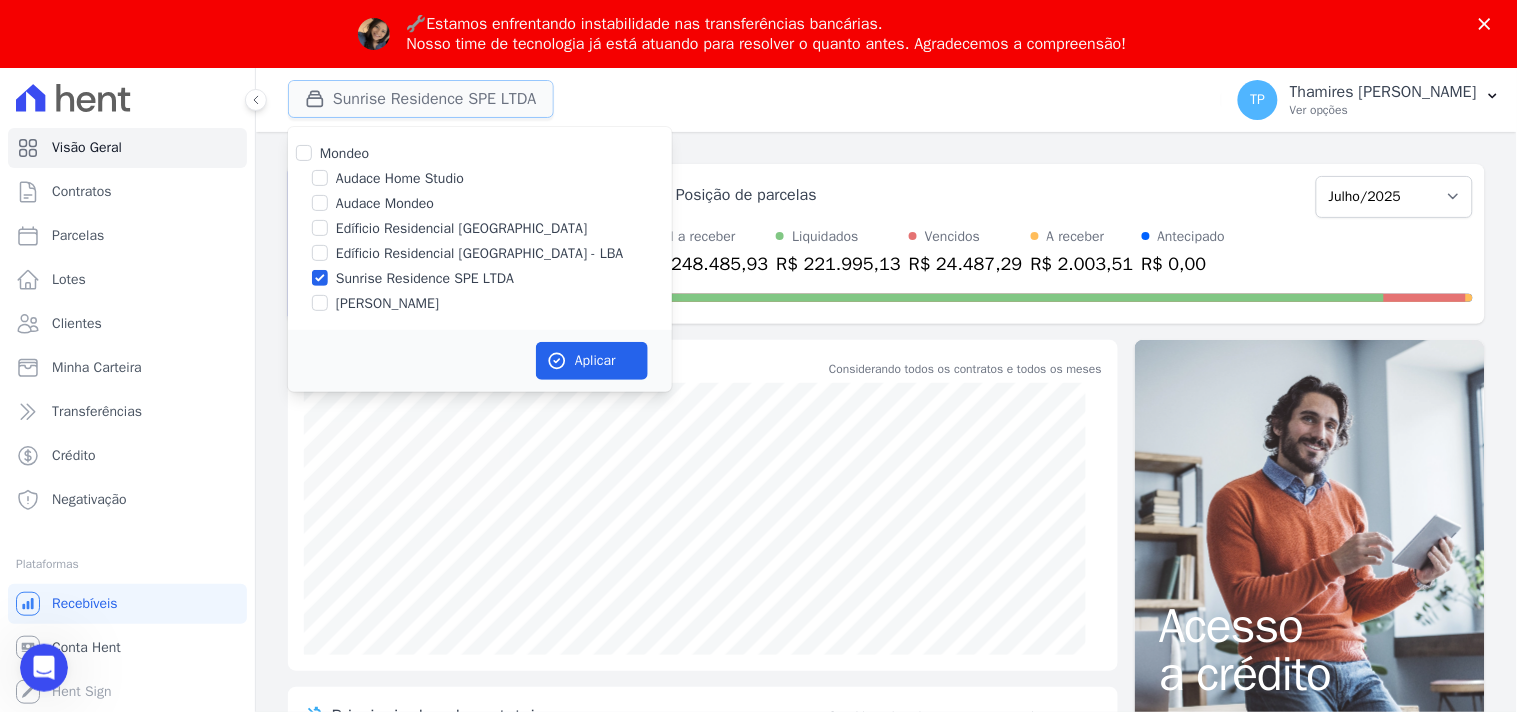 click on "Sunrise Residence SPE LTDA" at bounding box center [421, 99] 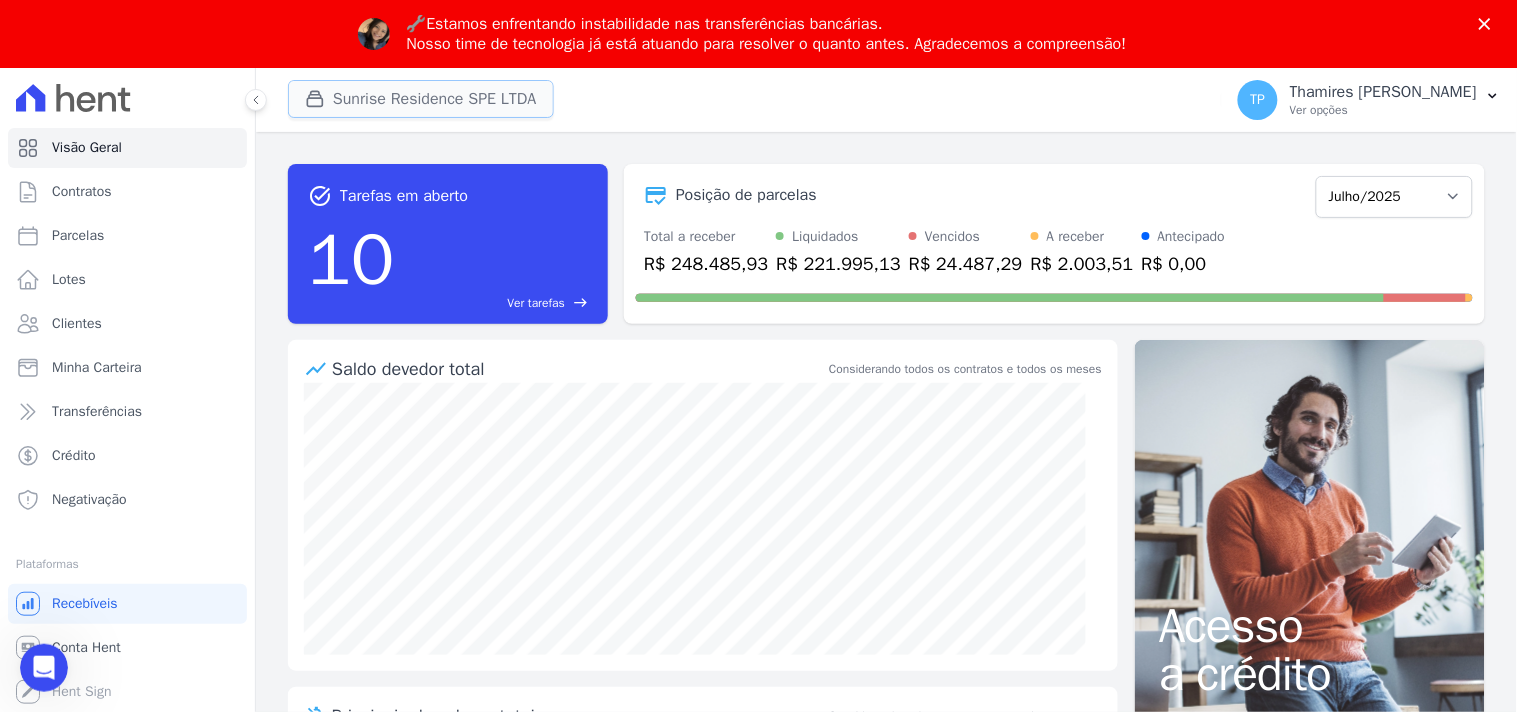 click on "Sunrise Residence SPE LTDA" at bounding box center [421, 99] 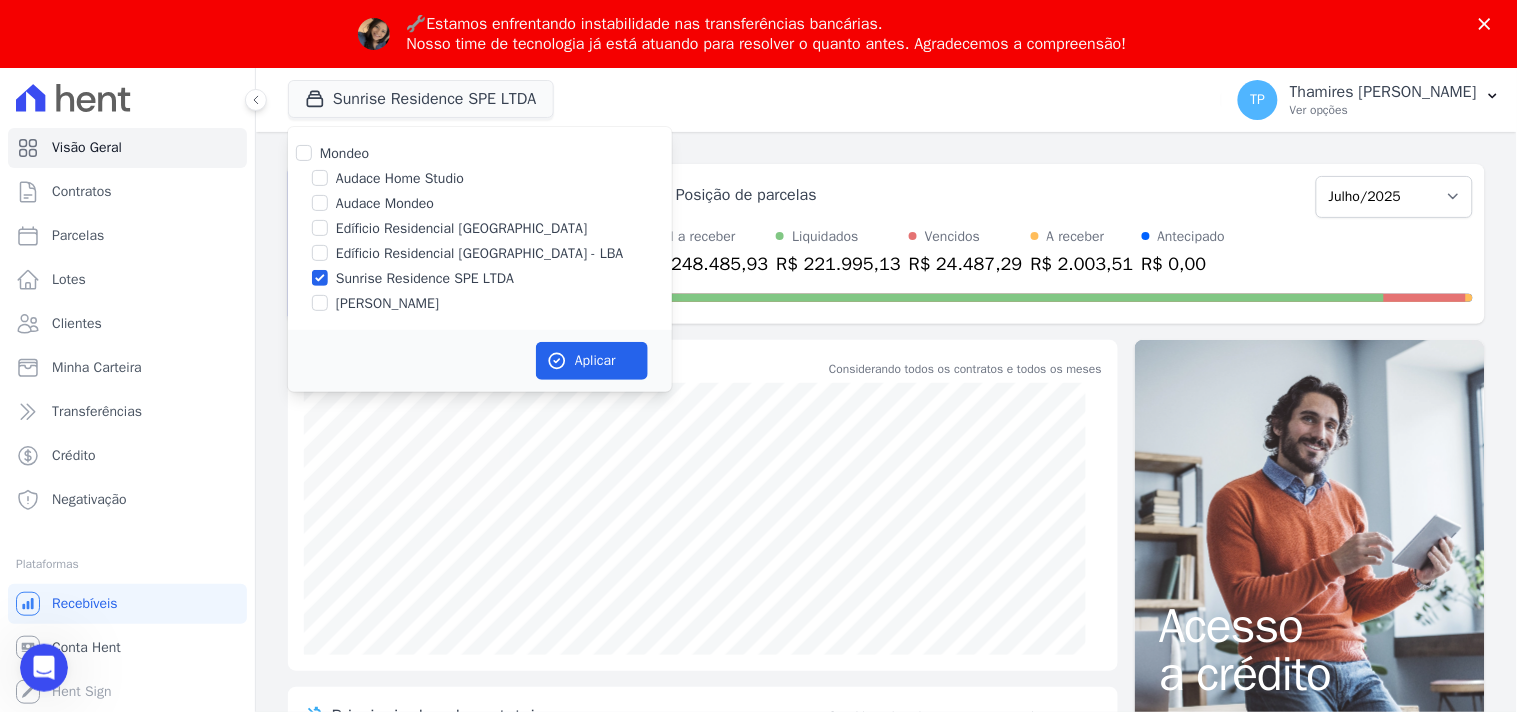 click on "Audace Home Studio" at bounding box center (480, 178) 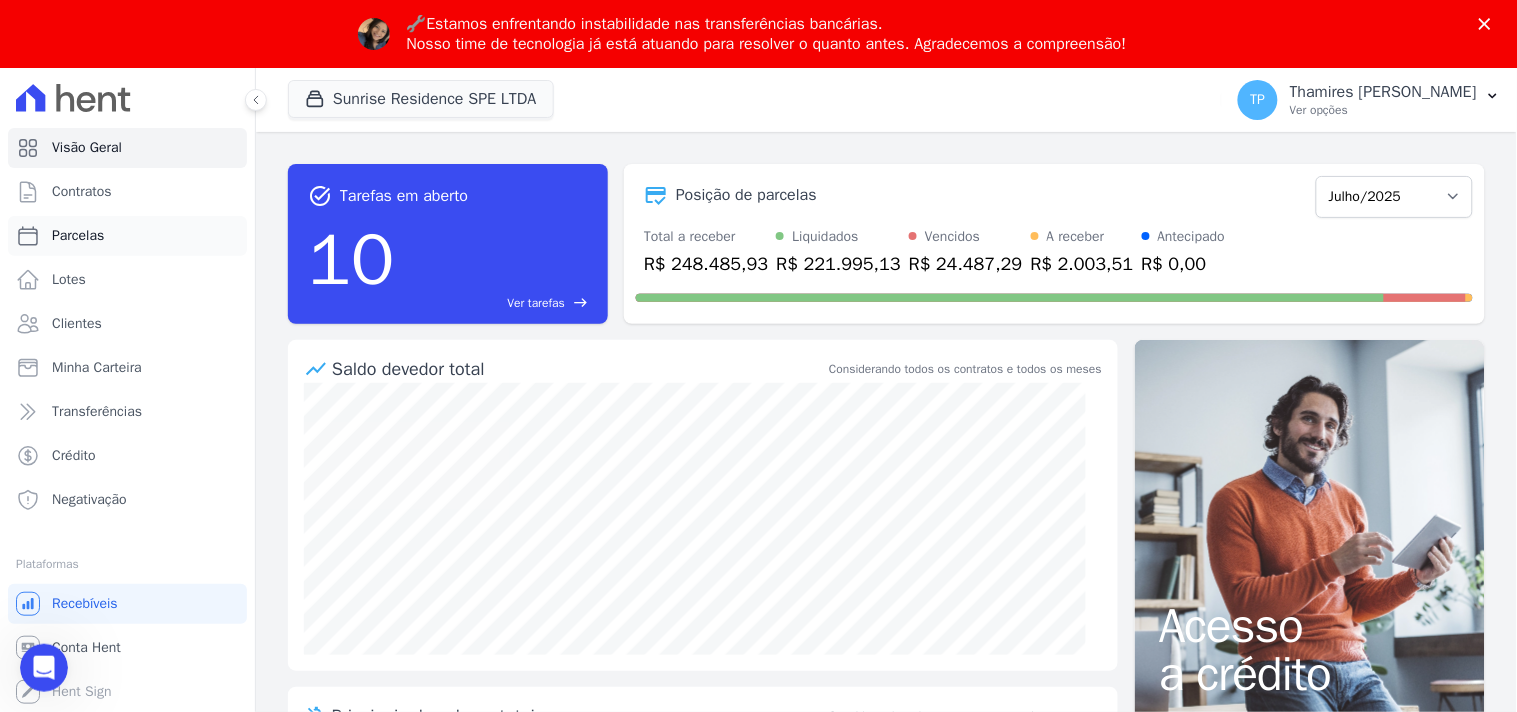 click on "Parcelas" at bounding box center (127, 236) 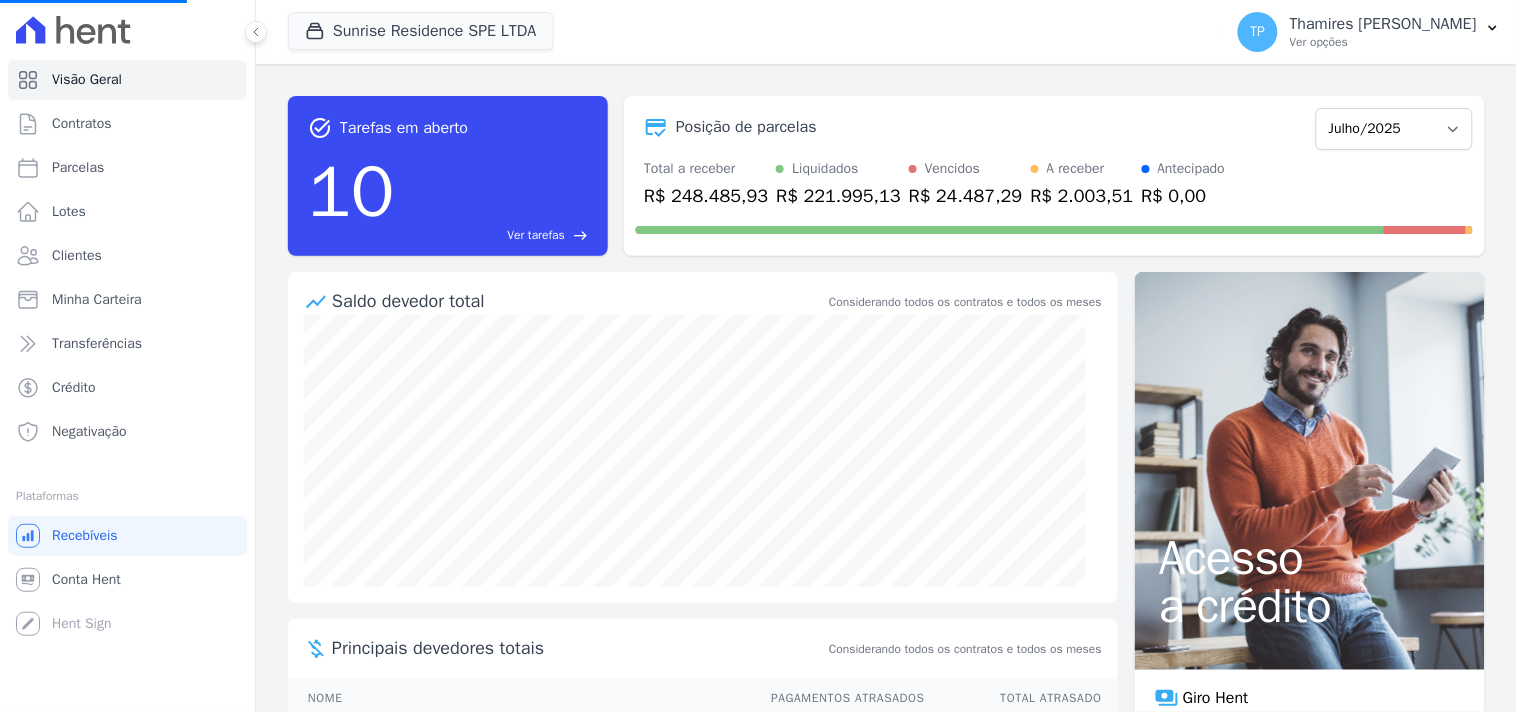 select 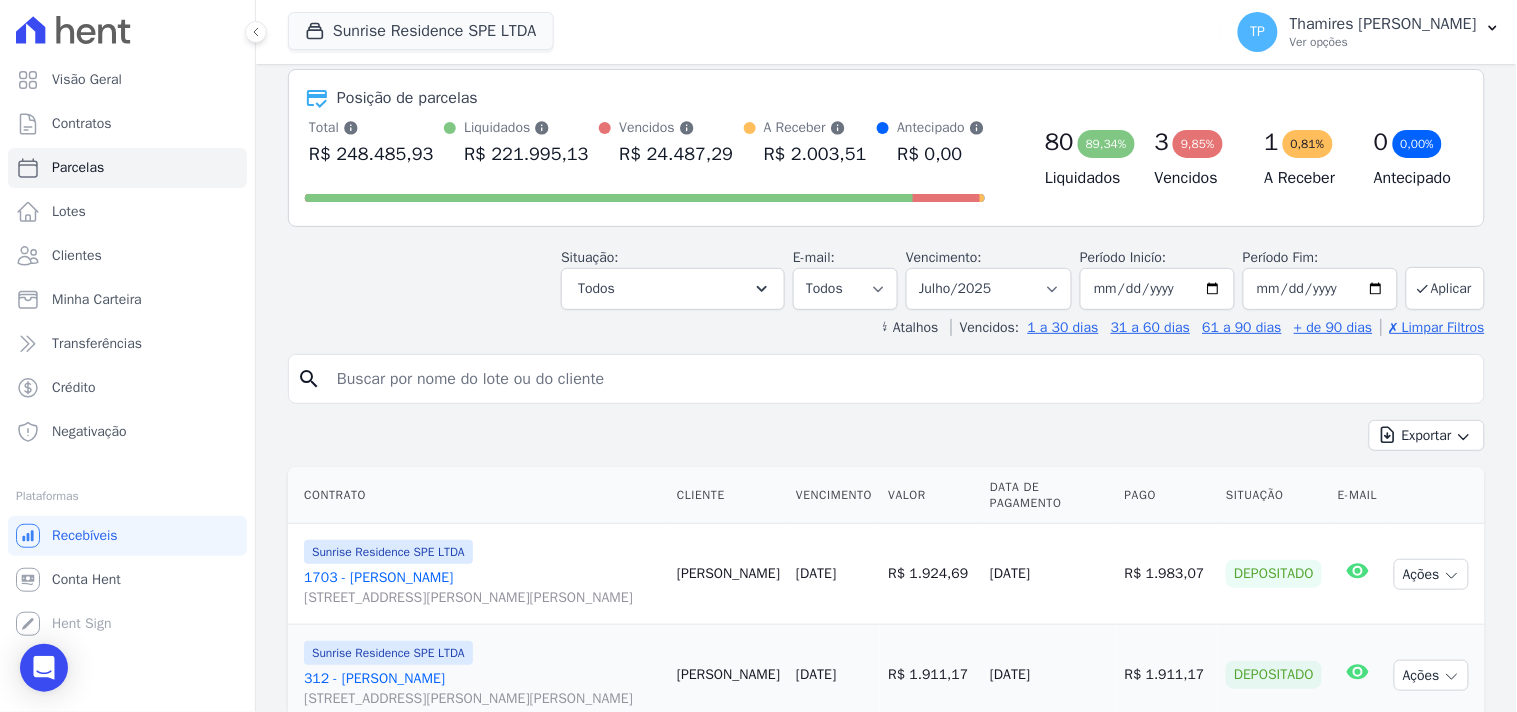 scroll, scrollTop: 222, scrollLeft: 0, axis: vertical 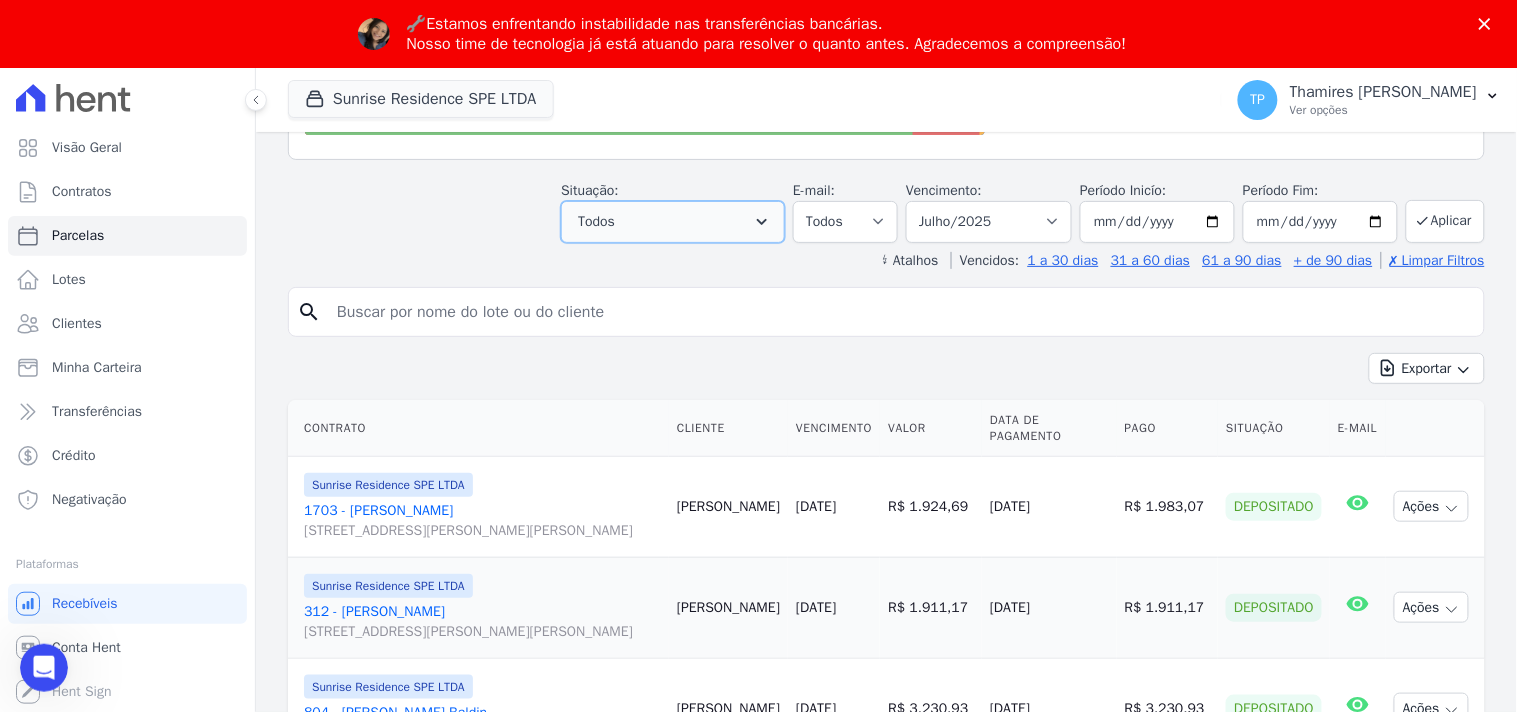 click on "Todos" at bounding box center (673, 222) 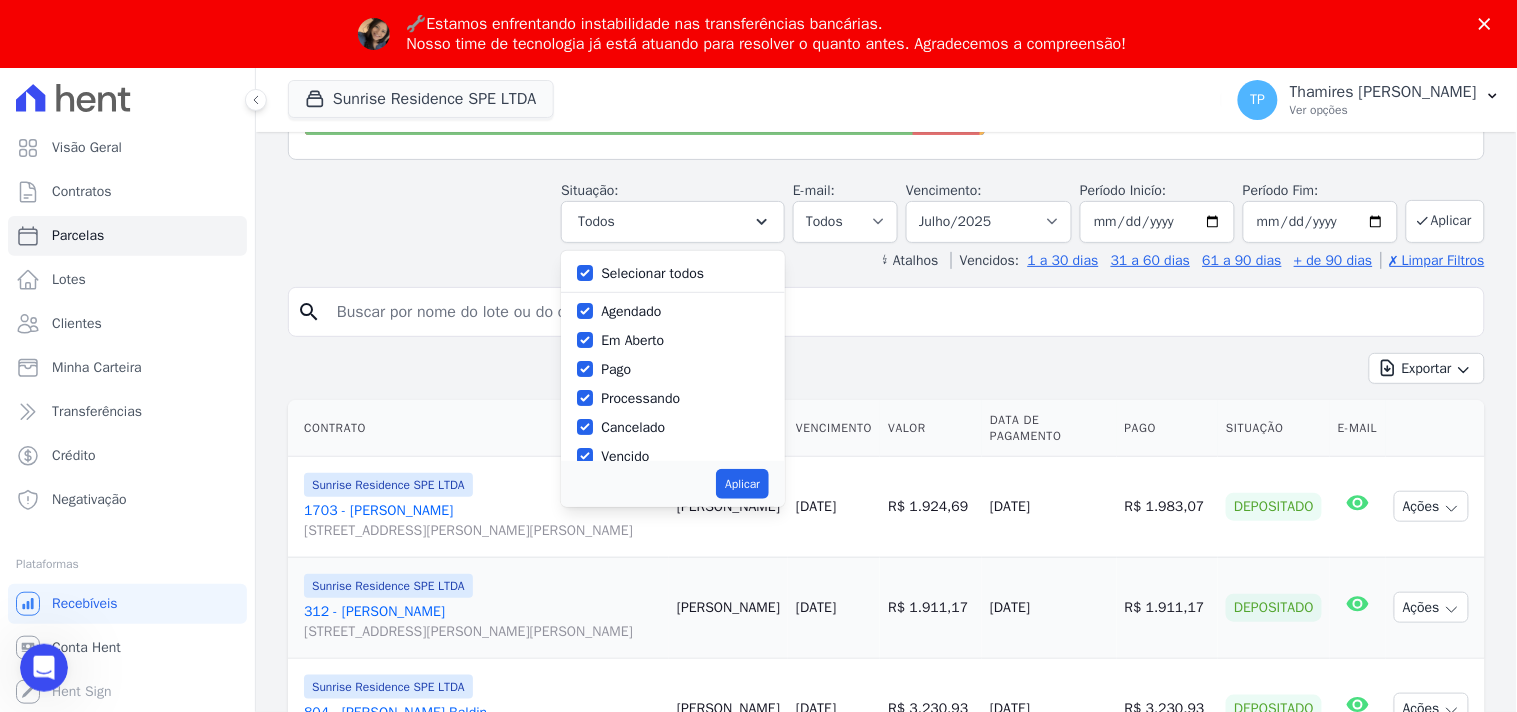 click on "Selecionar todos" at bounding box center (652, 273) 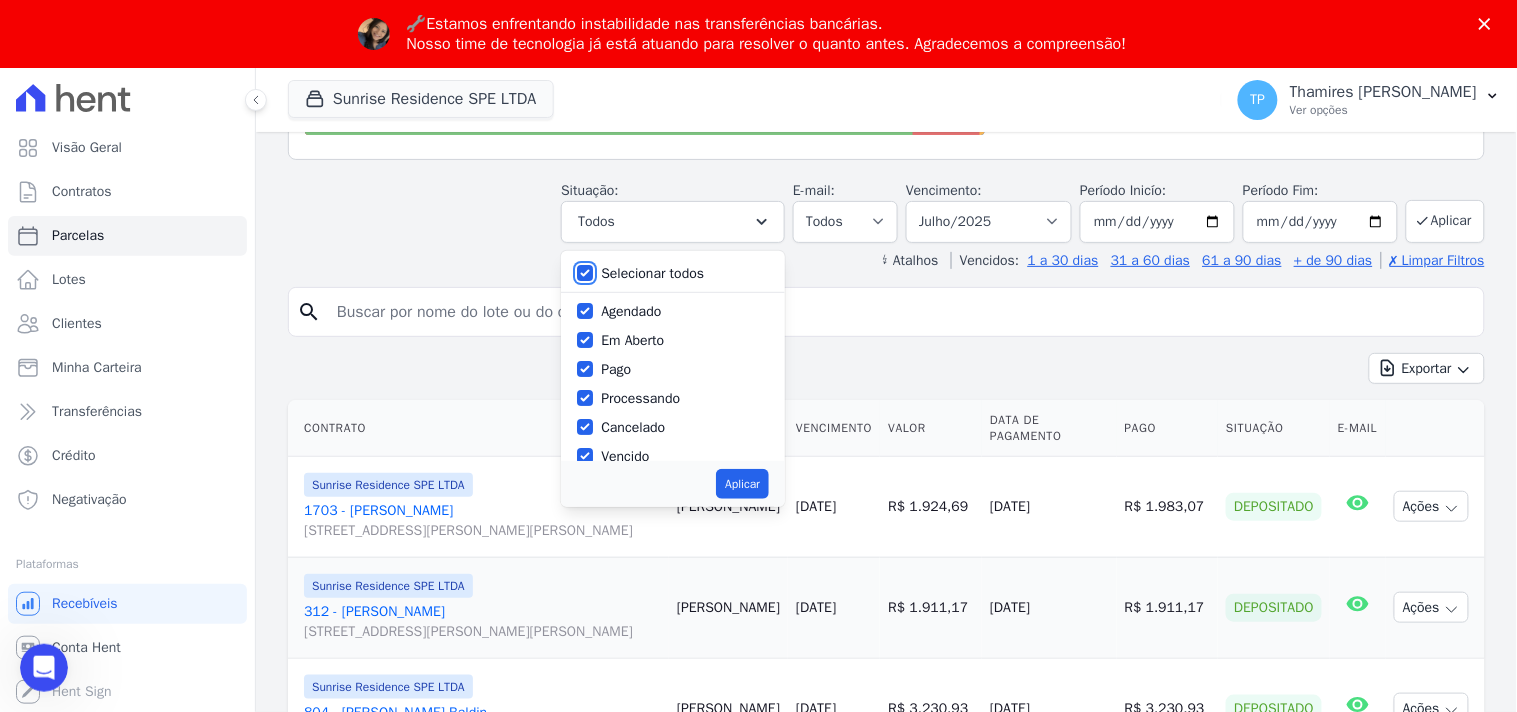 click on "Selecionar todos" at bounding box center [585, 273] 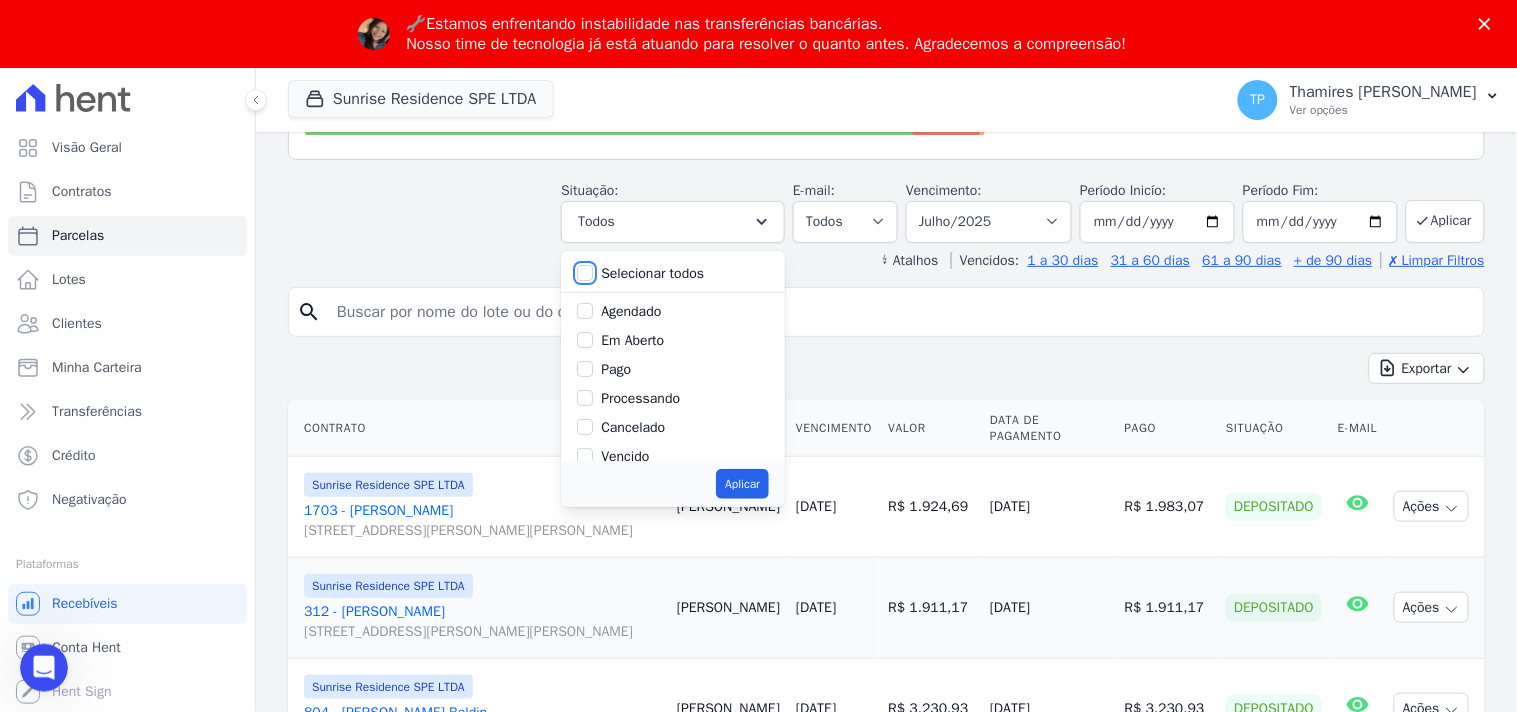 checkbox on "false" 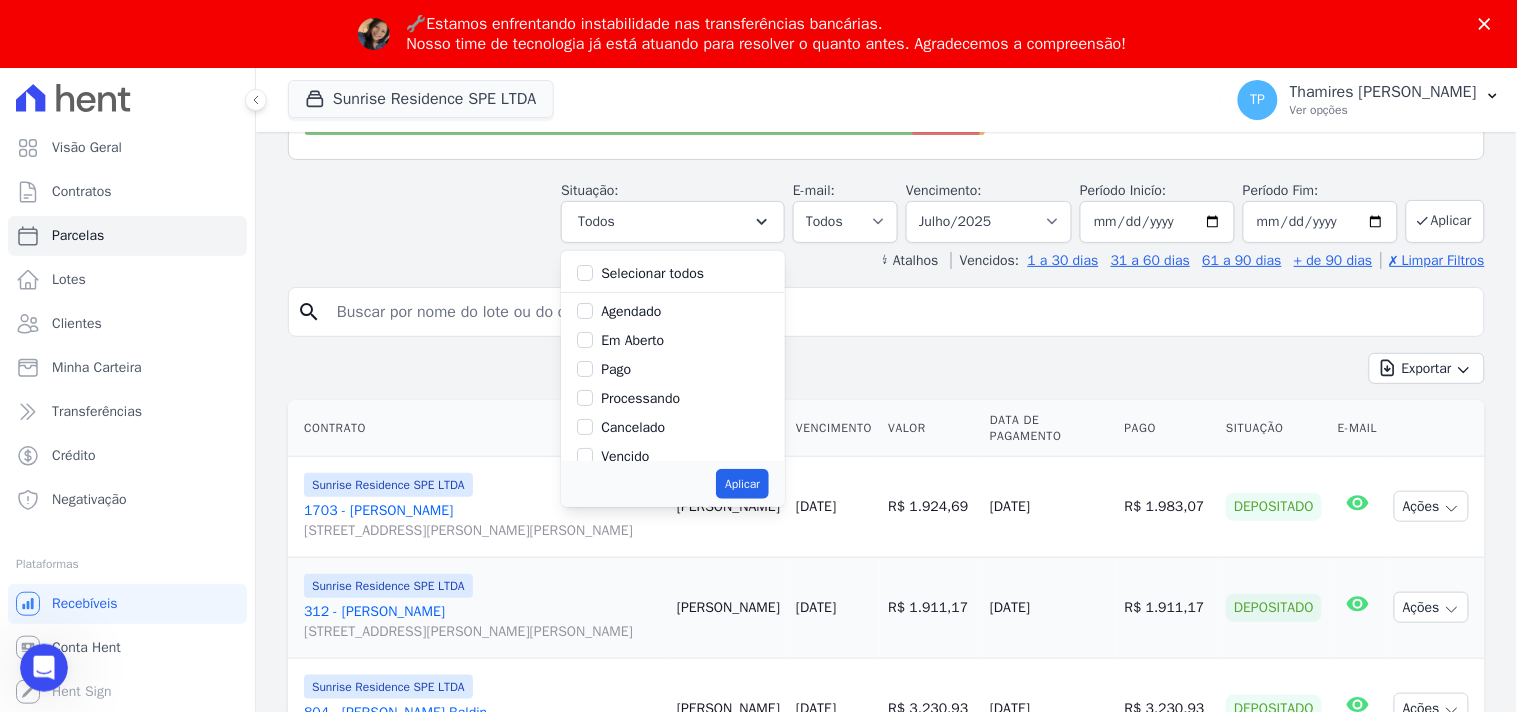 click on "Vencido" at bounding box center (625, 456) 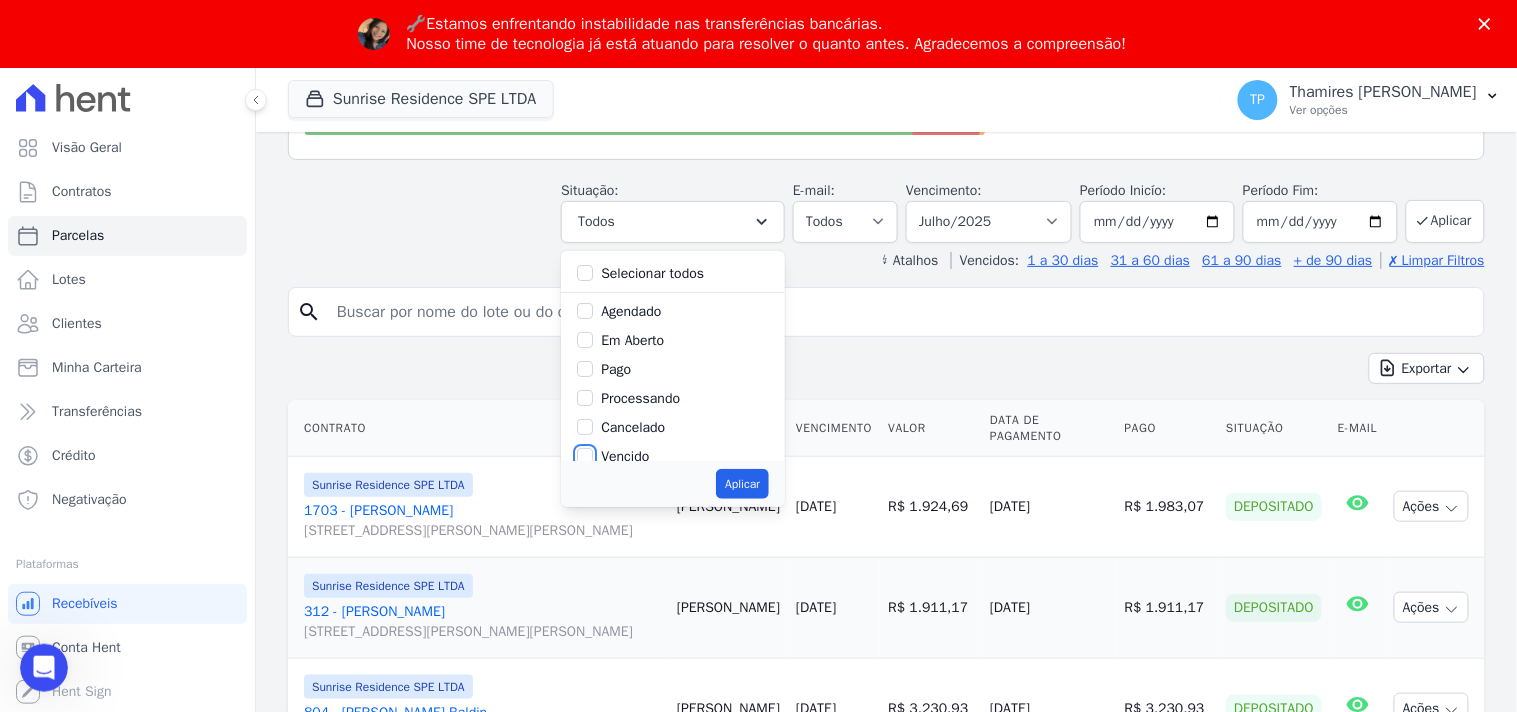 click on "Vencido" at bounding box center [585, 456] 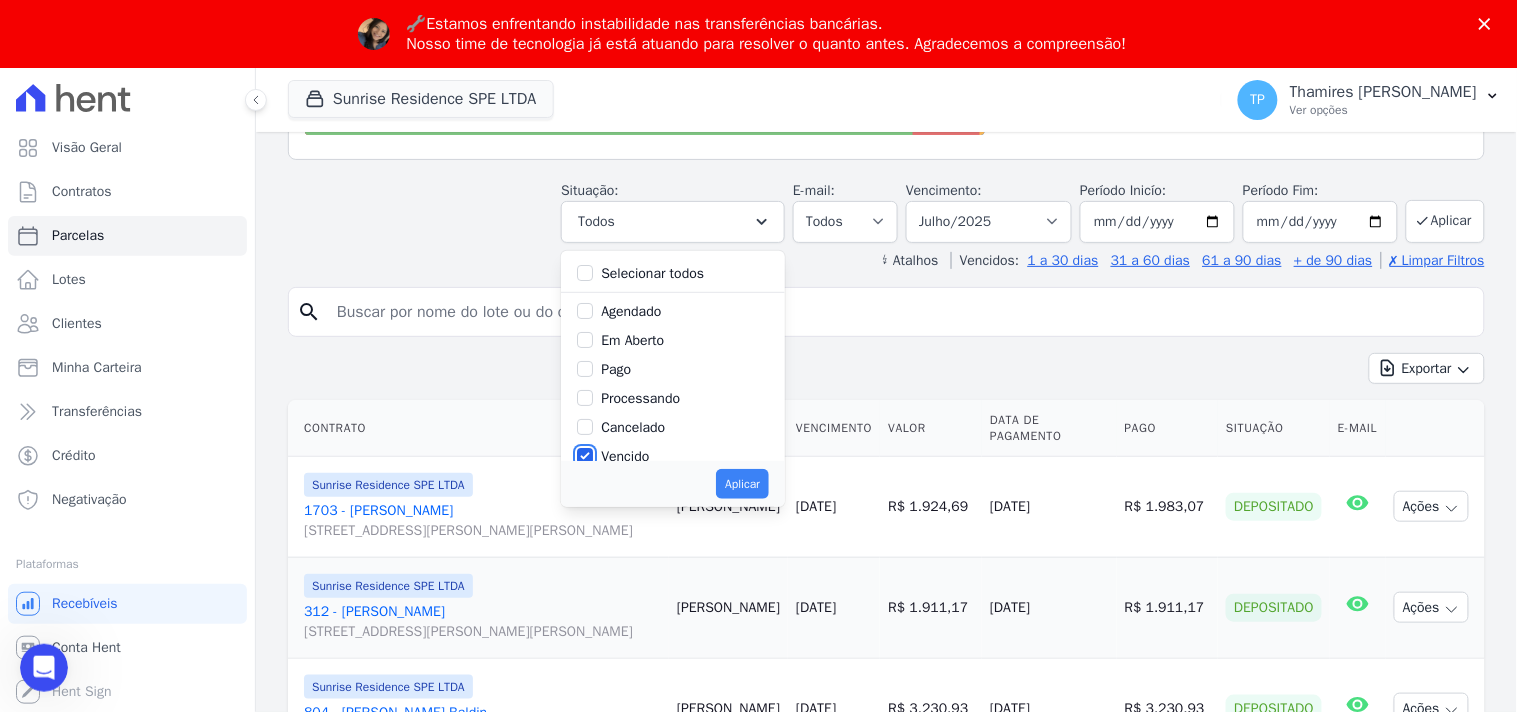 scroll, scrollTop: 3, scrollLeft: 0, axis: vertical 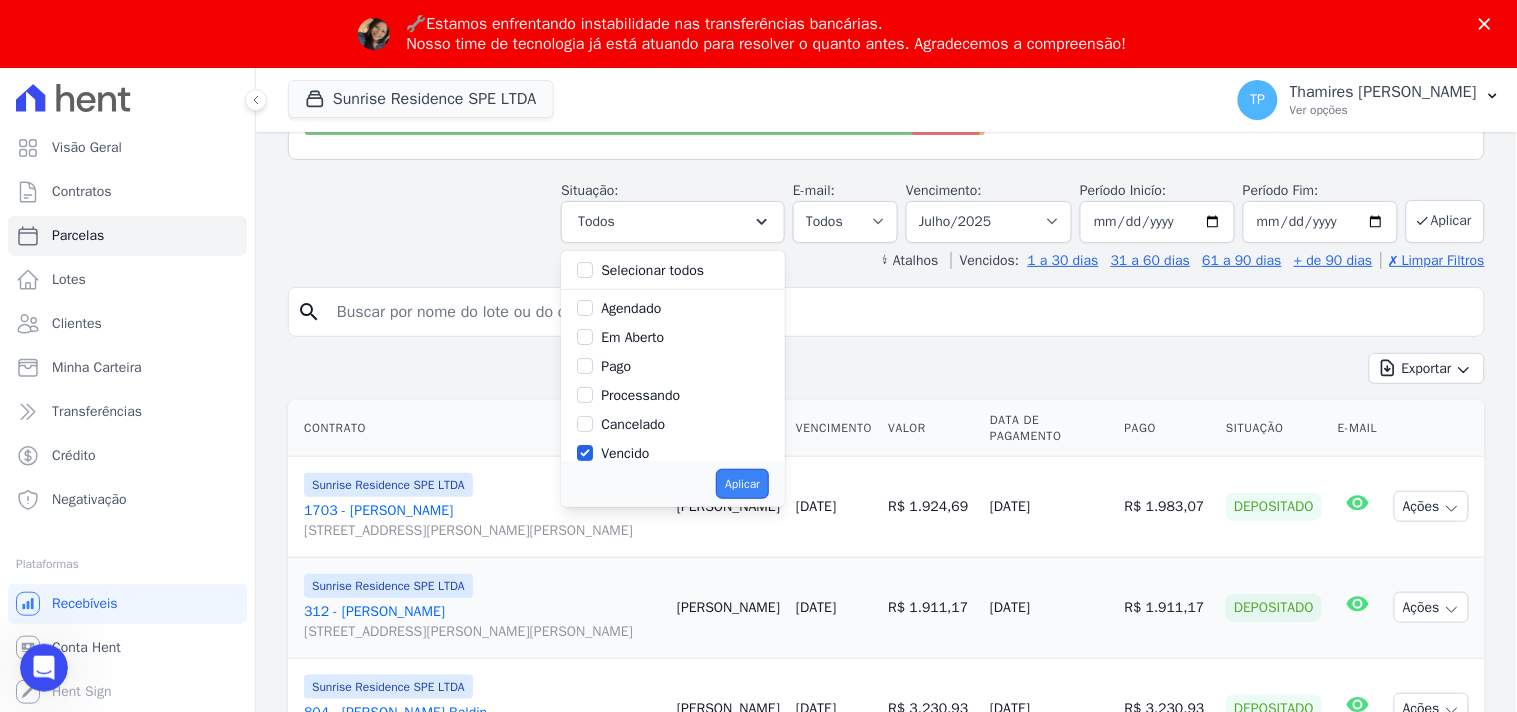 click on "Aplicar" at bounding box center (742, 484) 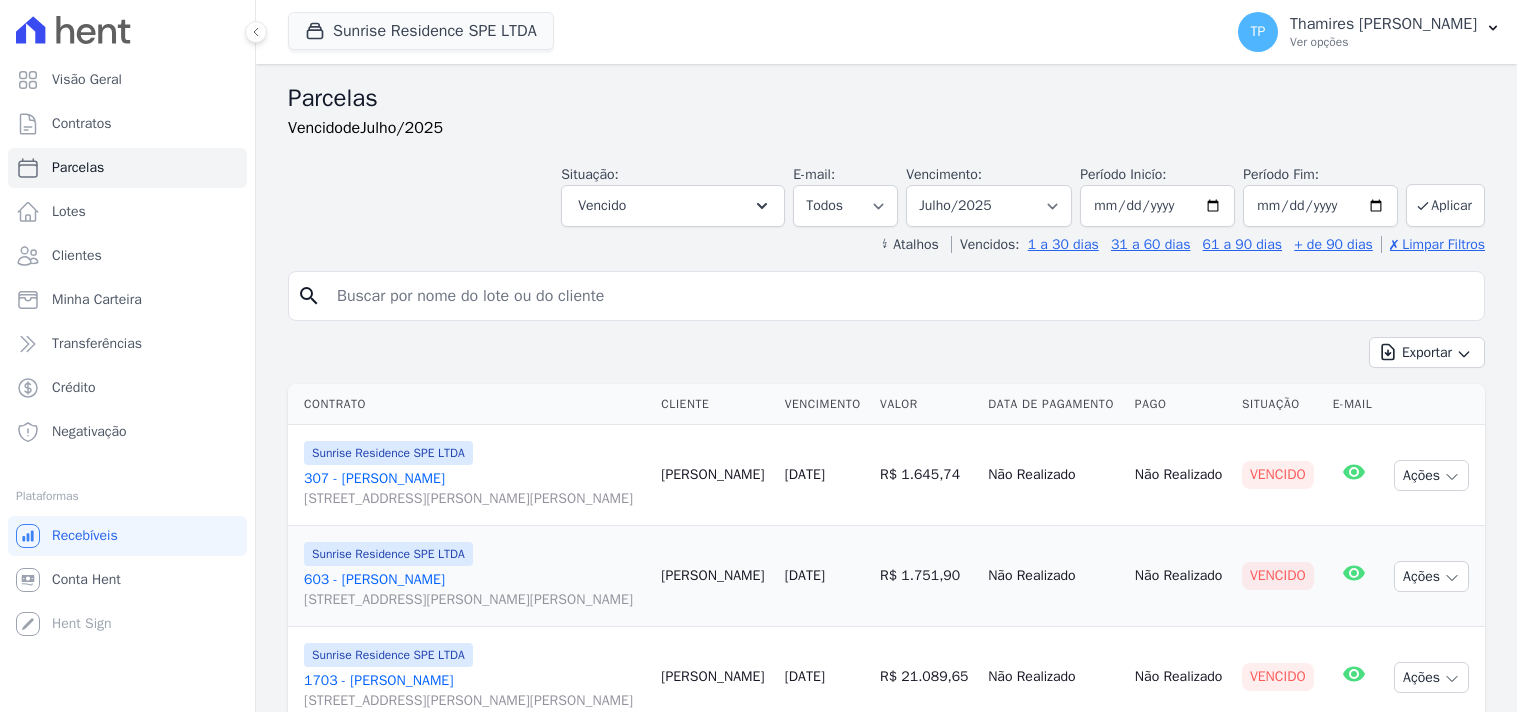 select 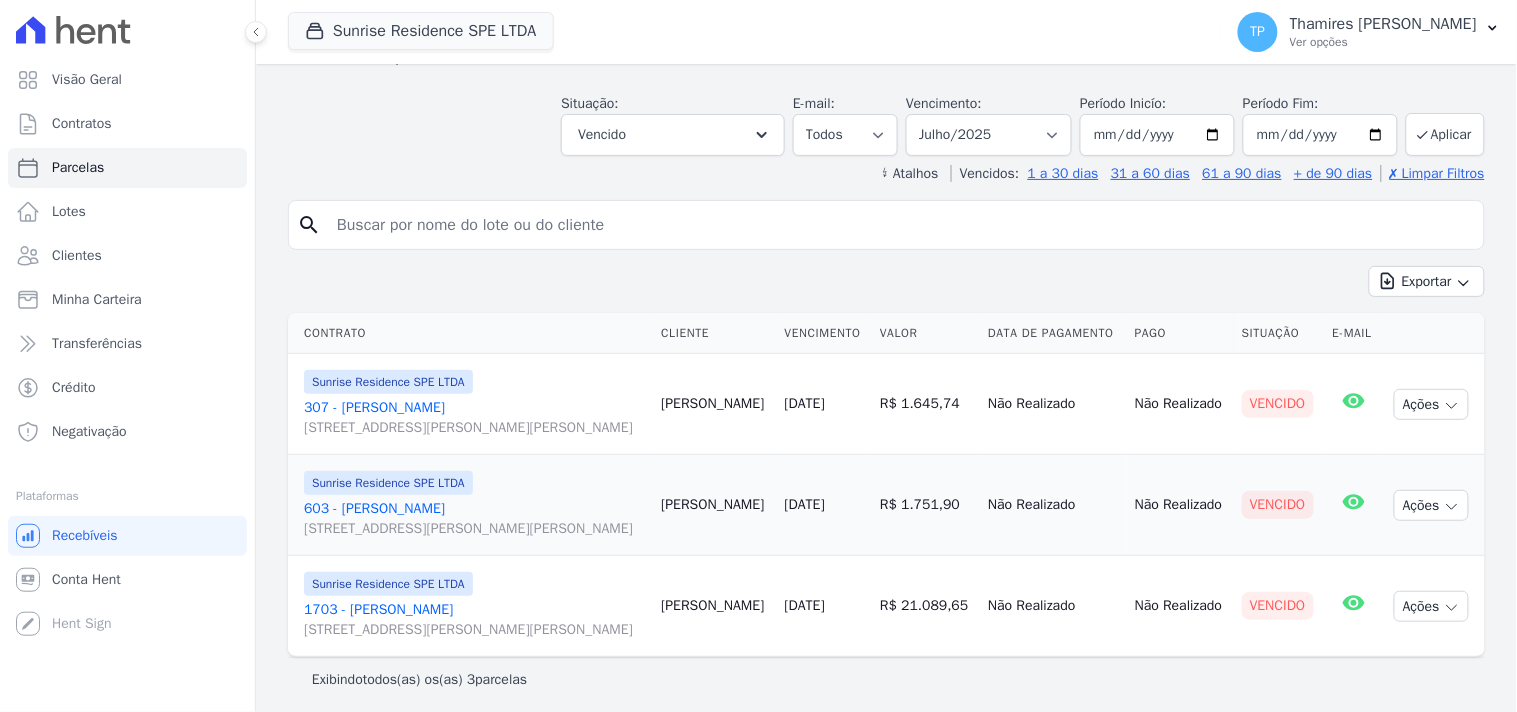 scroll, scrollTop: 153, scrollLeft: 0, axis: vertical 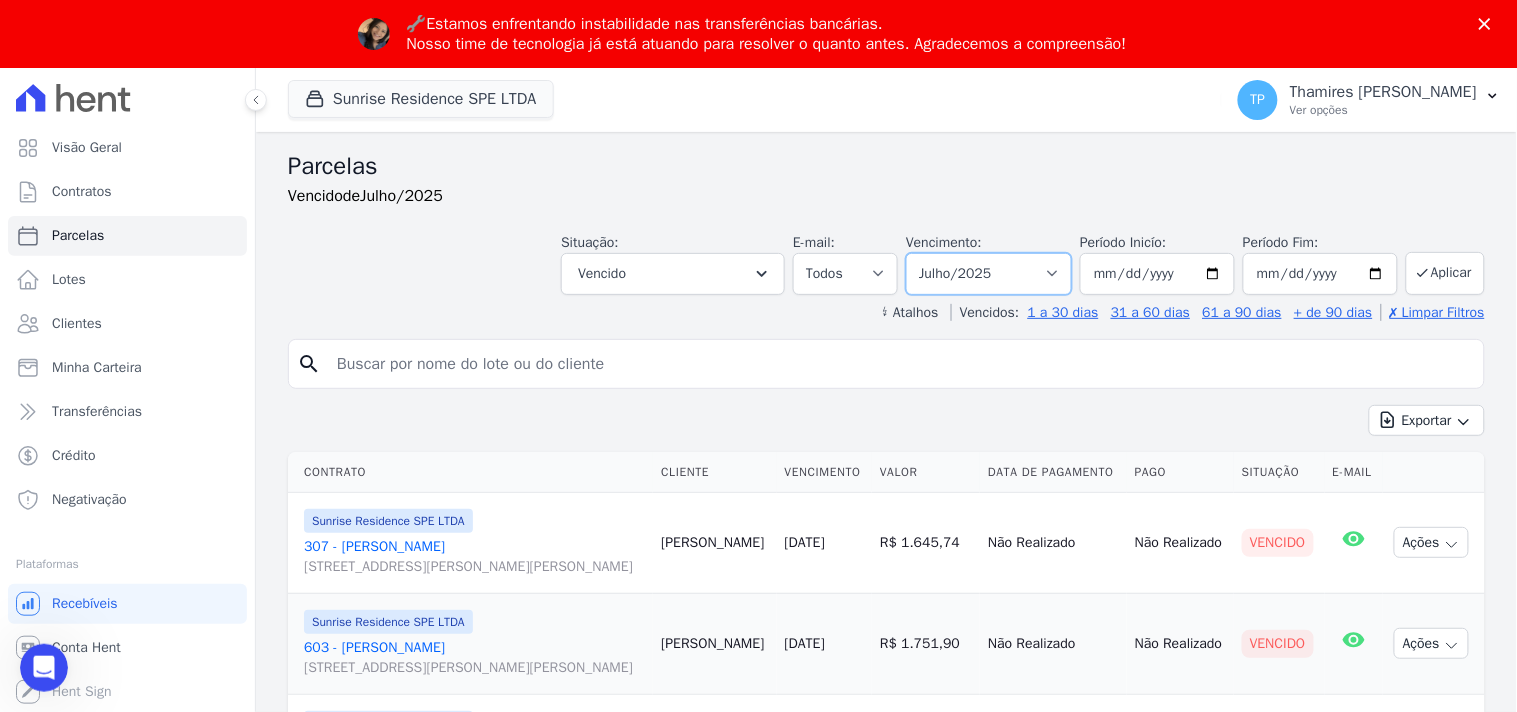 click on "Filtrar por período
────────
Todos os meses
Fevereiro/2024
Março/2024
Abril/2024
Maio/2024
Junho/2024
Julho/2024
Agosto/2024
Setembro/2024
Outubro/2024
Novembro/2024
Dezembro/2024
Janeiro/2025
Fevereiro/2025
Março/2025
Abril/2025
Maio/2025
Junho/2025
Julho/2025
Agosto/2025
Setembro/2025
Outubro/2025
Novembro/2025
Dezembro/2025
Janeiro/2026
Fevereiro/2026
Março/2026
Abril/2026
Maio/2026
Junho/2026
Julho/2026
Agosto/2026
Setembro/2026
Outubro/2026
Novembro/2026
Dezembro/2026
Janeiro/2027
Fevereiro/2027
Março/2027
Abril/2027
Maio/2027
Junho/2027
Julho/2027
Agosto/2027
Setembro/2027
Outubro/2027
Novembro/2027
Dezembro/2027
Janeiro/2028
Fevereiro/2028
Março/2028
Abril/2028
Maio/2028
Junho/2028
Julho/2028
Agosto/2028
Setembro/2028" at bounding box center [989, 274] 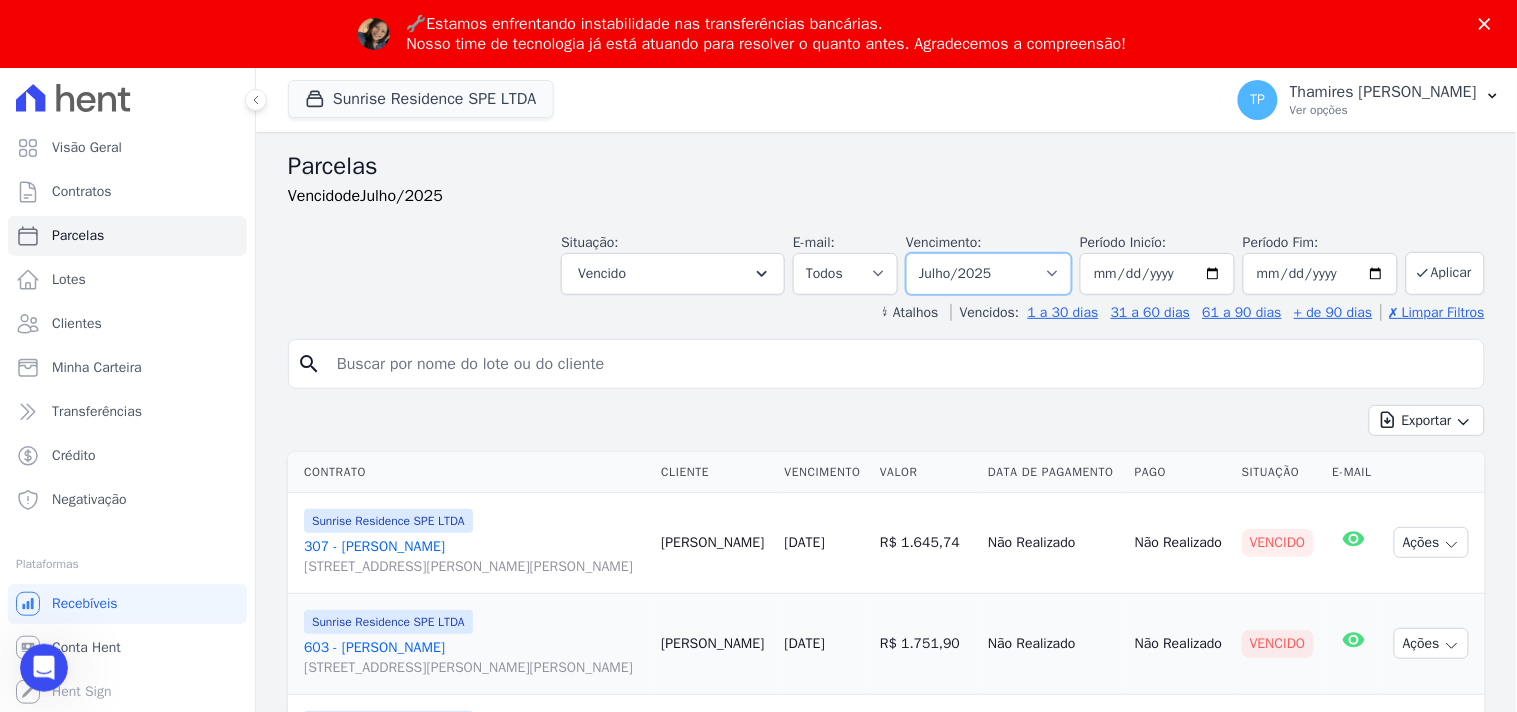 select on "all" 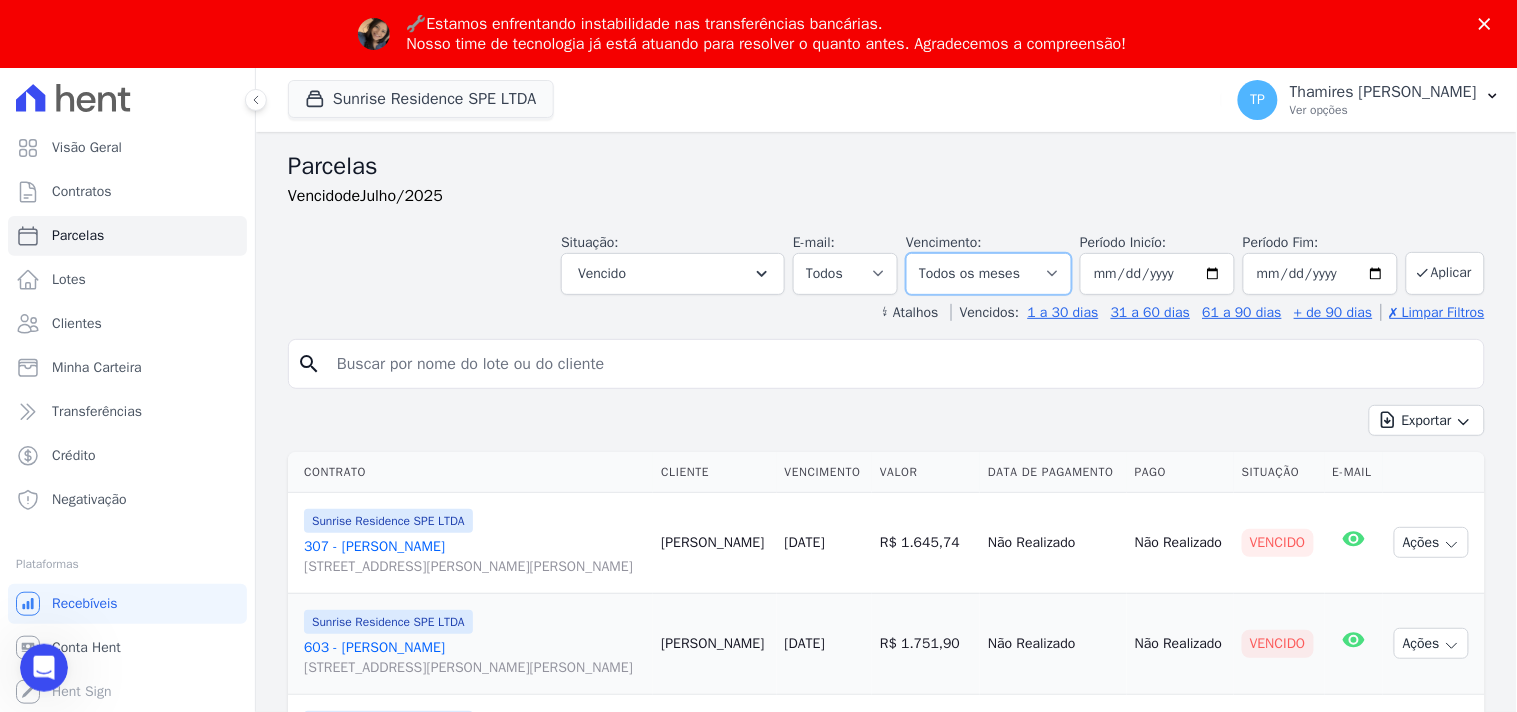 click on "Filtrar por período
────────
Todos os meses
Fevereiro/2024
Março/2024
Abril/2024
Maio/2024
Junho/2024
Julho/2024
Agosto/2024
Setembro/2024
Outubro/2024
Novembro/2024
Dezembro/2024
Janeiro/2025
Fevereiro/2025
Março/2025
Abril/2025
Maio/2025
Junho/2025
Julho/2025
Agosto/2025
Setembro/2025
Outubro/2025
Novembro/2025
Dezembro/2025
Janeiro/2026
Fevereiro/2026
Março/2026
Abril/2026
Maio/2026
Junho/2026
Julho/2026
Agosto/2026
Setembro/2026
Outubro/2026
Novembro/2026
Dezembro/2026
Janeiro/2027
Fevereiro/2027
Março/2027
Abril/2027
Maio/2027
Junho/2027
Julho/2027
Agosto/2027
Setembro/2027
Outubro/2027
Novembro/2027
Dezembro/2027
Janeiro/2028
Fevereiro/2028
Março/2028
Abril/2028
Maio/2028
Junho/2028
Julho/2028
Agosto/2028
Setembro/2028" at bounding box center [989, 274] 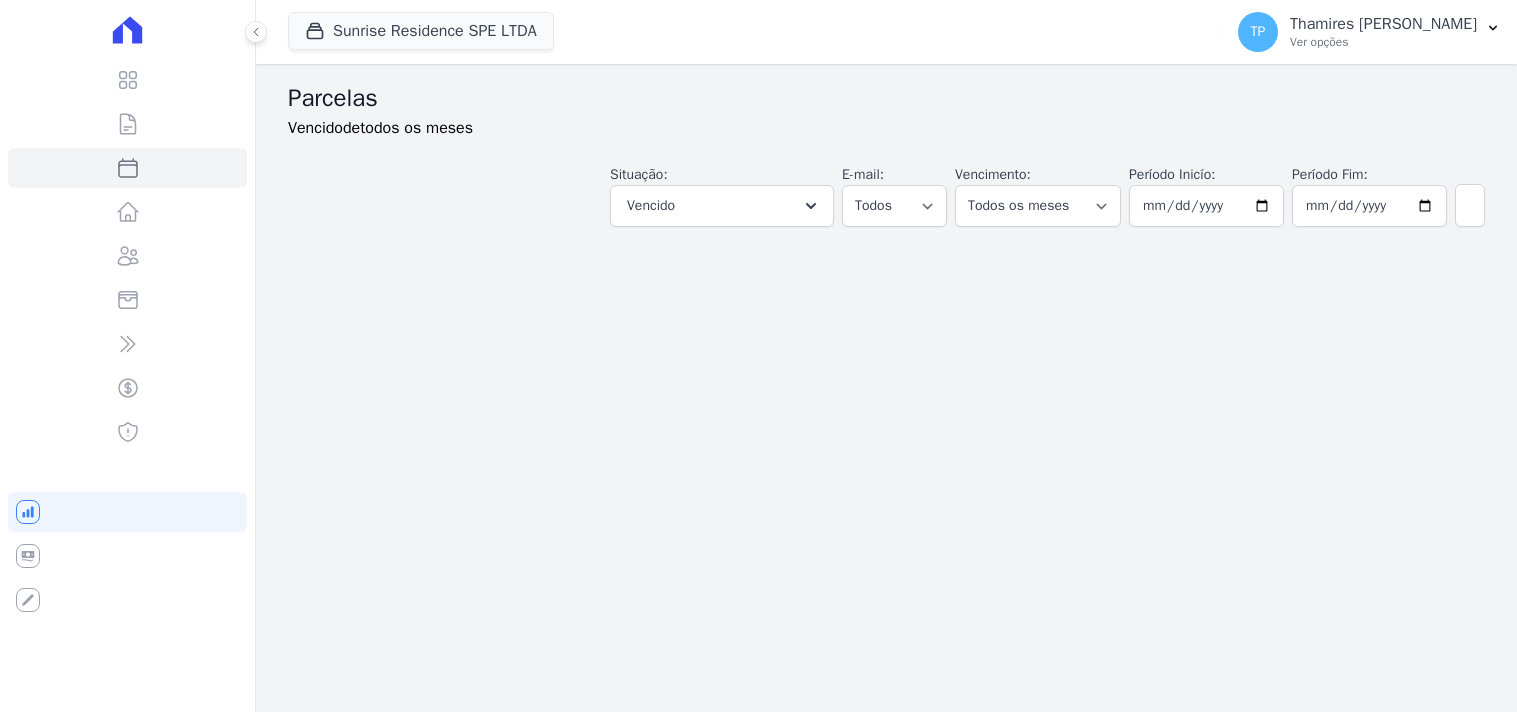 select 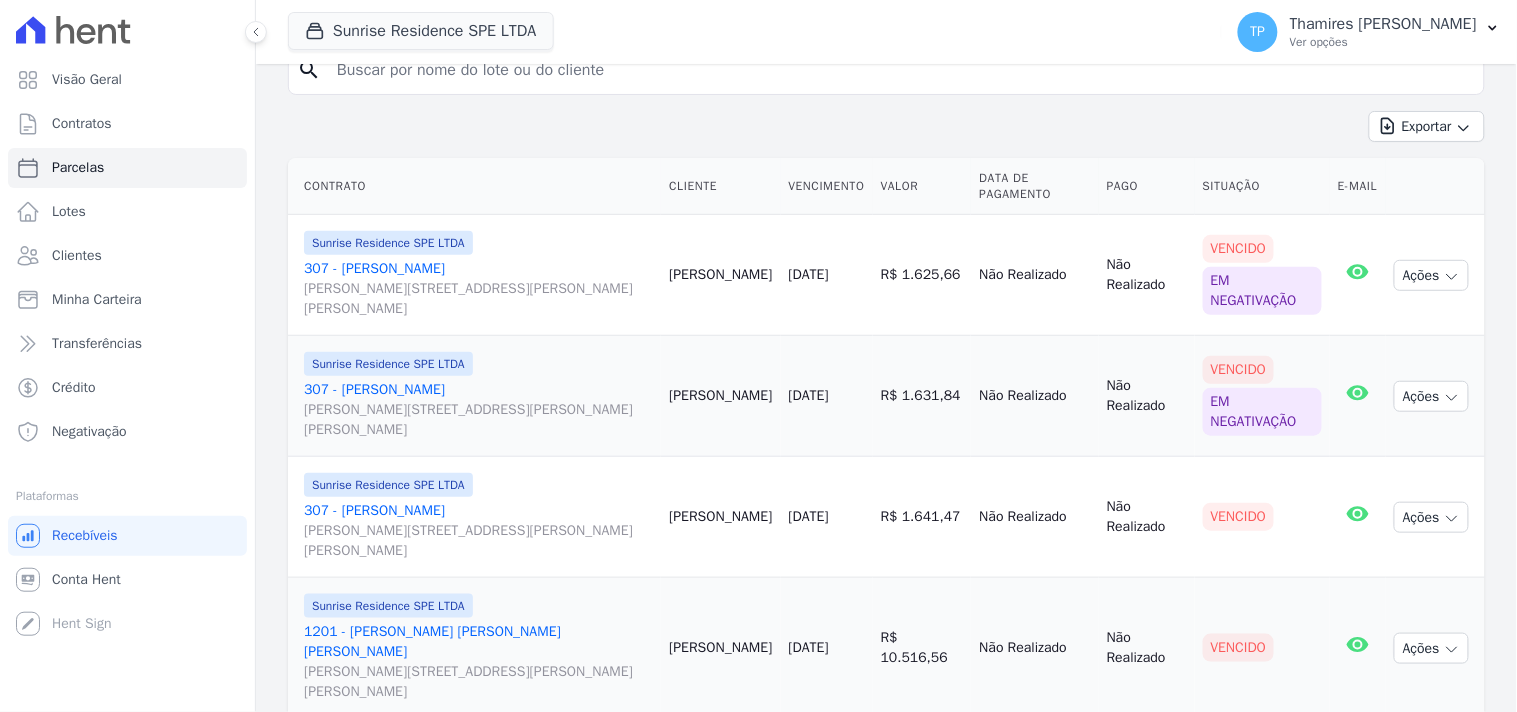 scroll, scrollTop: 333, scrollLeft: 0, axis: vertical 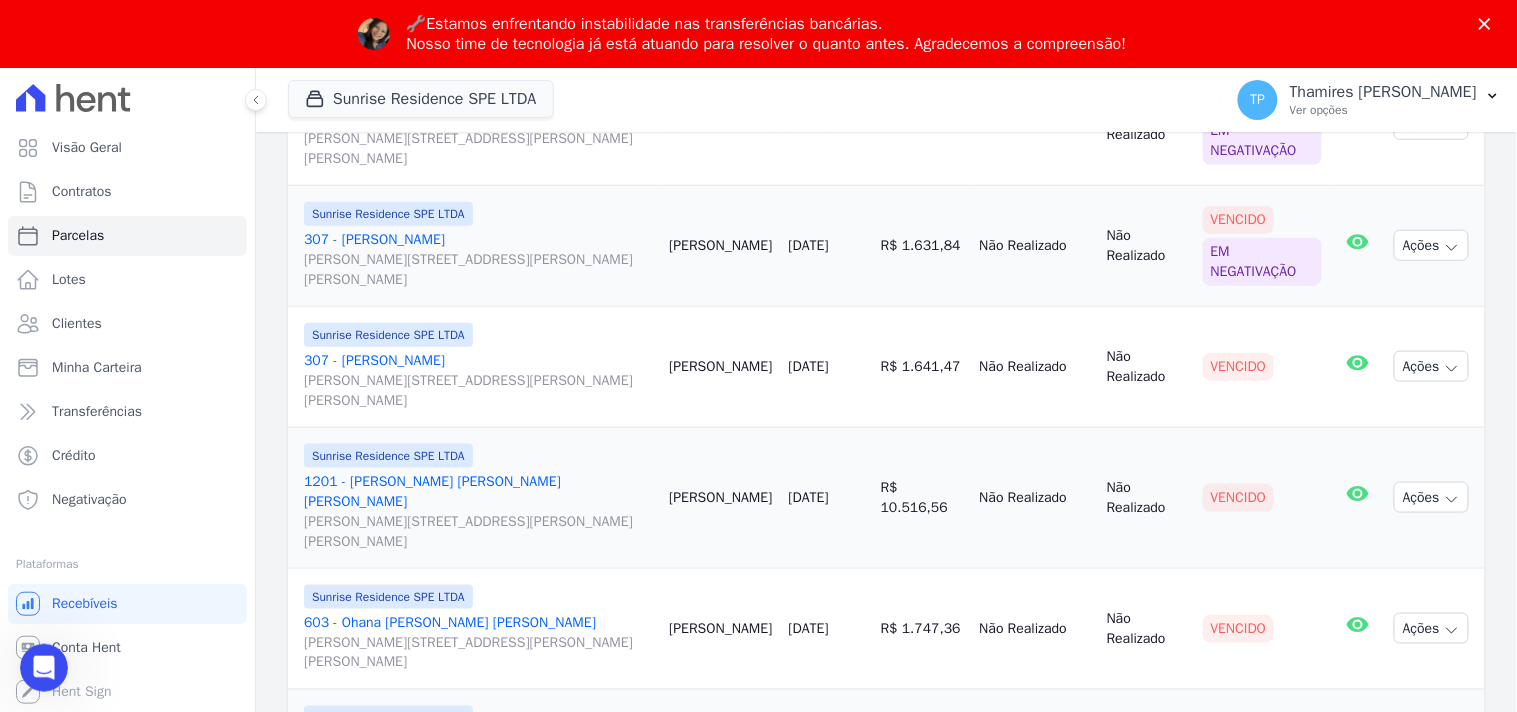 click on "1201 - [PERSON_NAME] [PERSON_NAME] [PERSON_NAME]
[PERSON_NAME][STREET_ADDRESS][PERSON_NAME][PERSON_NAME]" at bounding box center [478, 512] 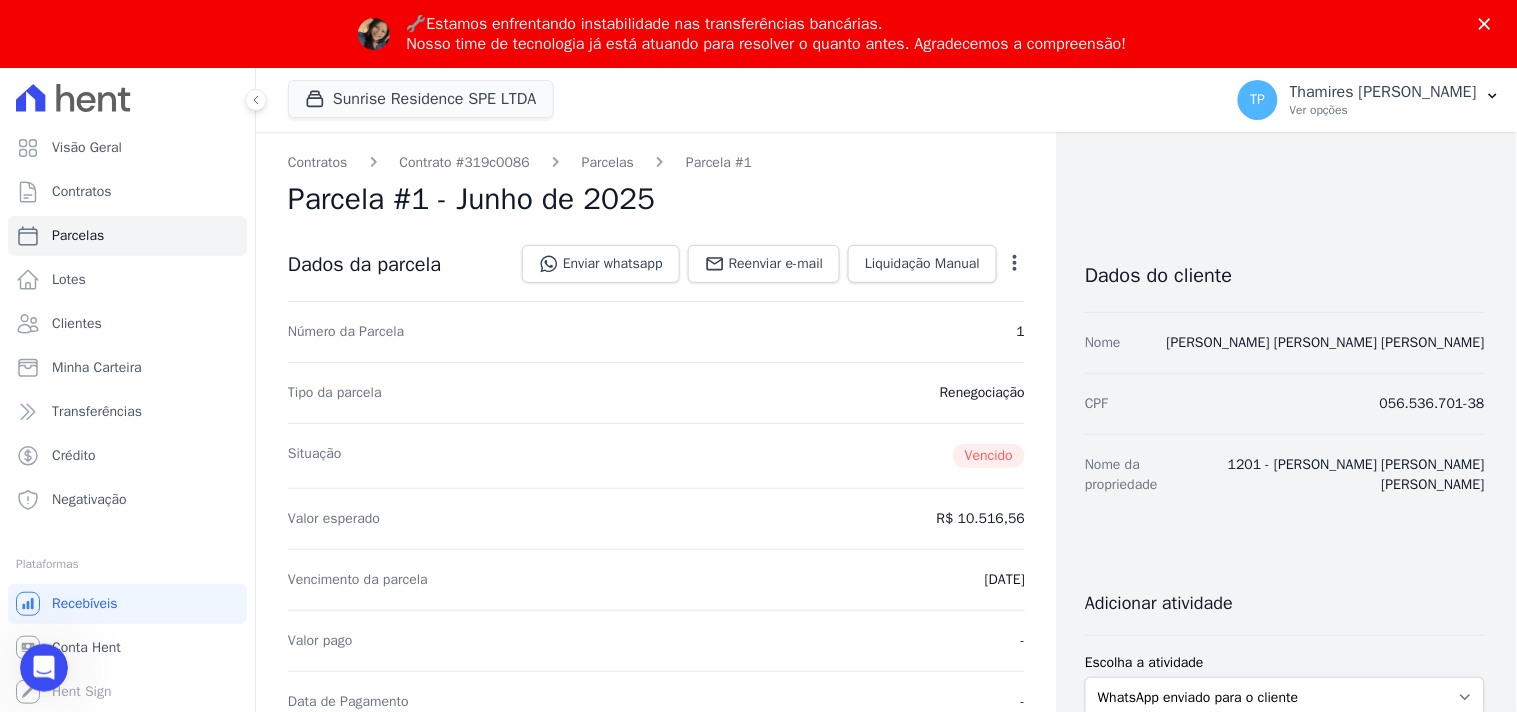 scroll, scrollTop: 0, scrollLeft: 0, axis: both 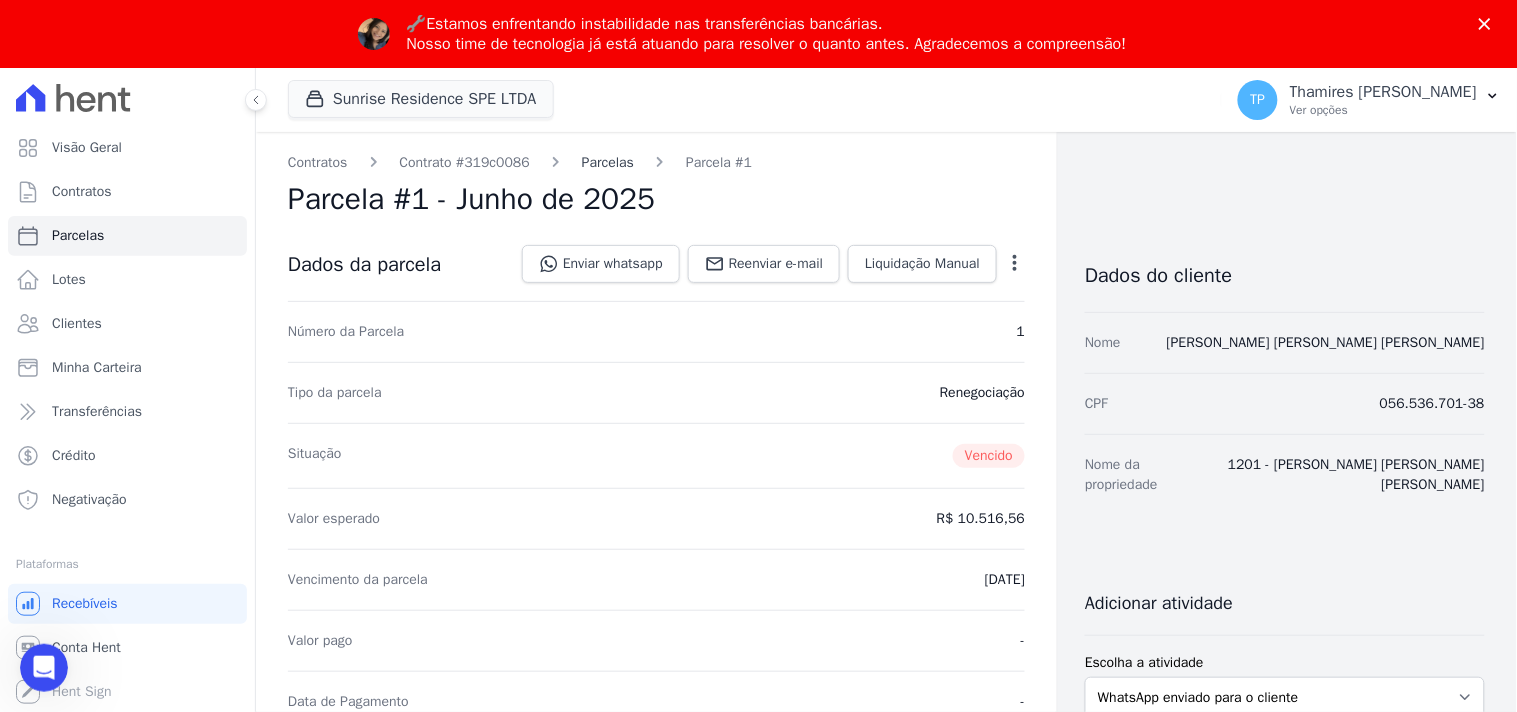 click on "Parcelas" at bounding box center [608, 162] 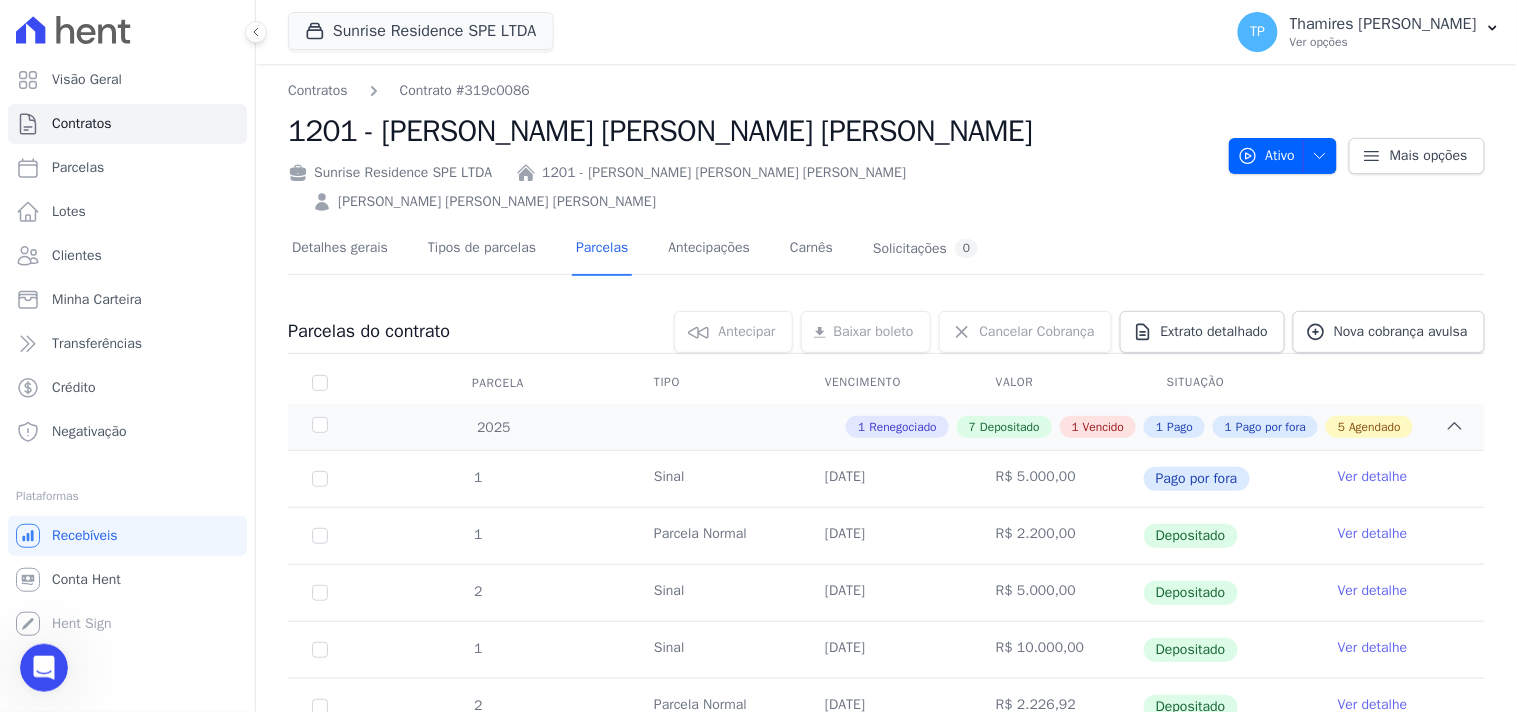 scroll, scrollTop: 0, scrollLeft: 0, axis: both 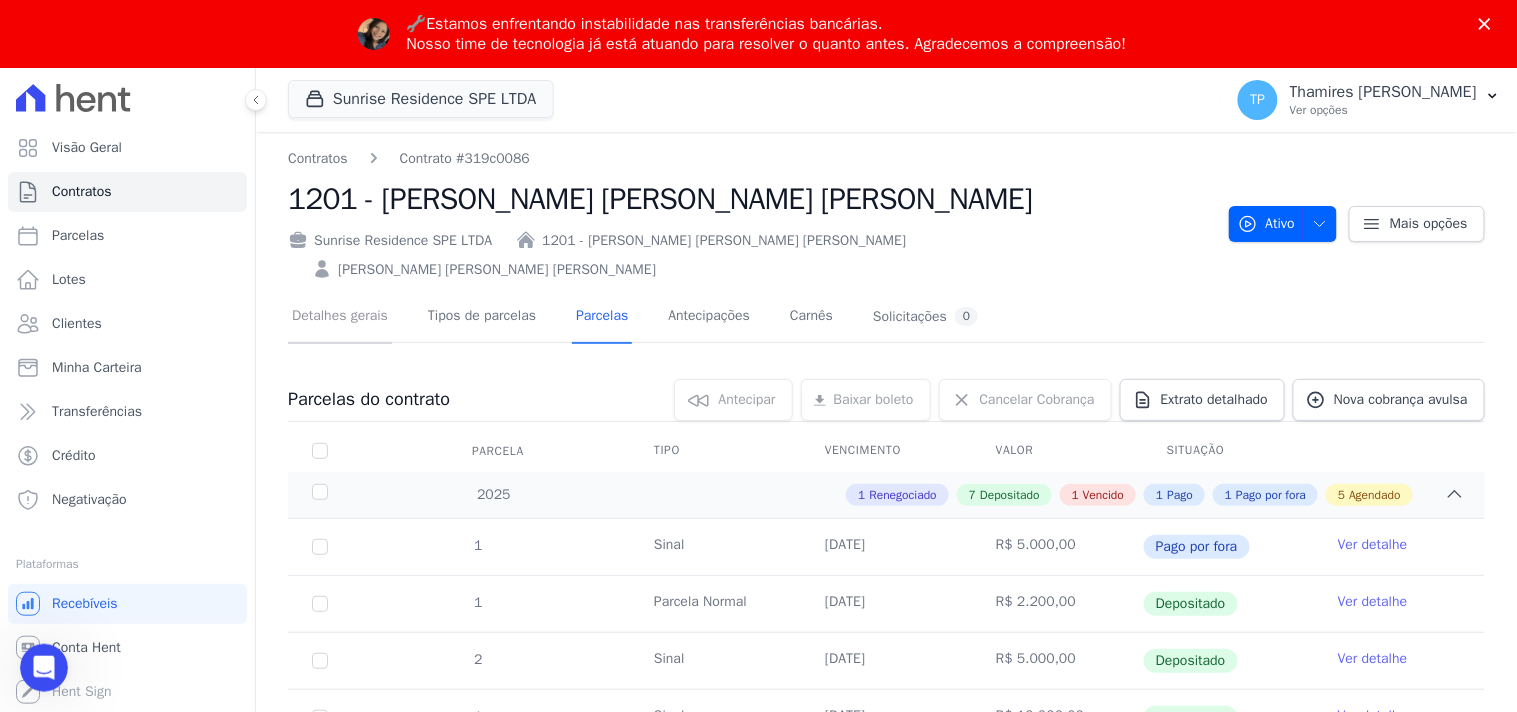 click on "Detalhes gerais" at bounding box center (340, 317) 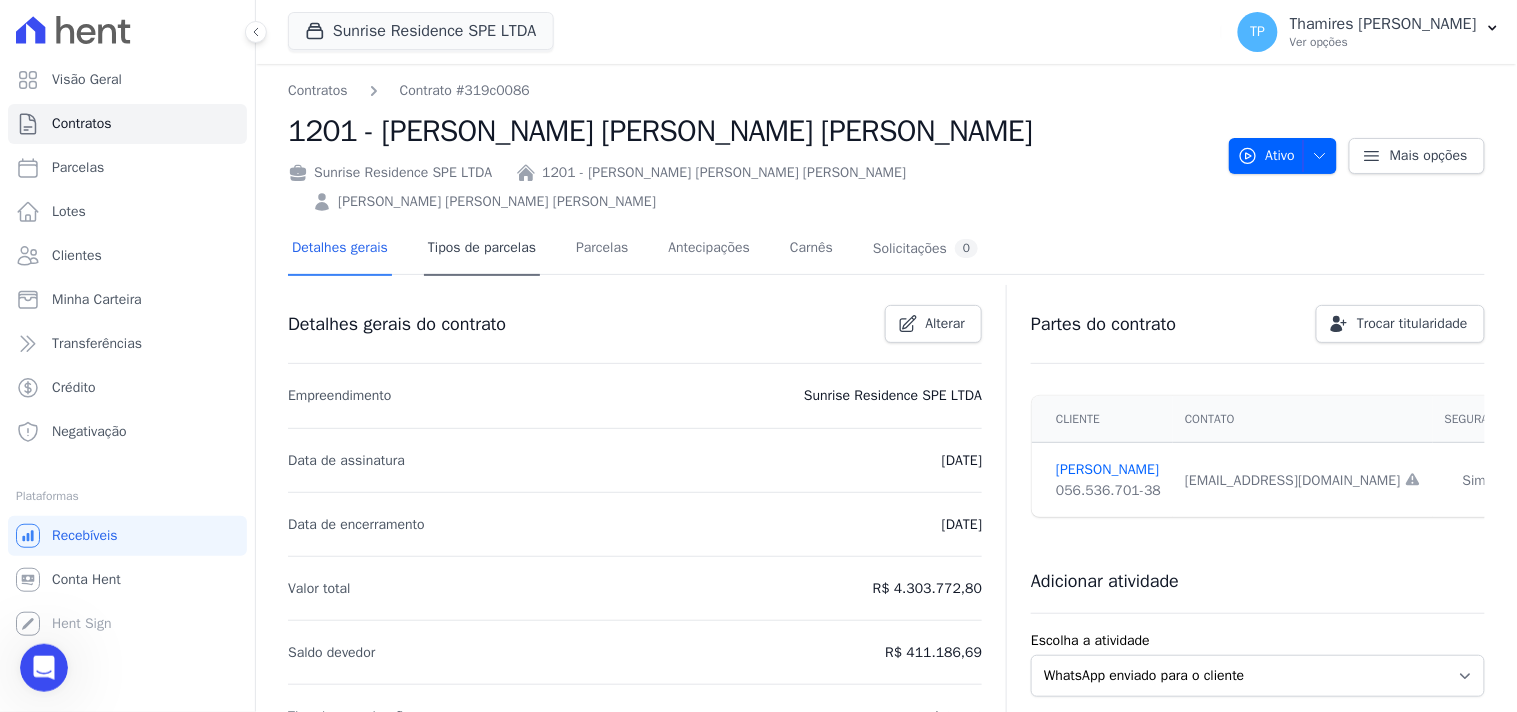 scroll, scrollTop: 0, scrollLeft: 0, axis: both 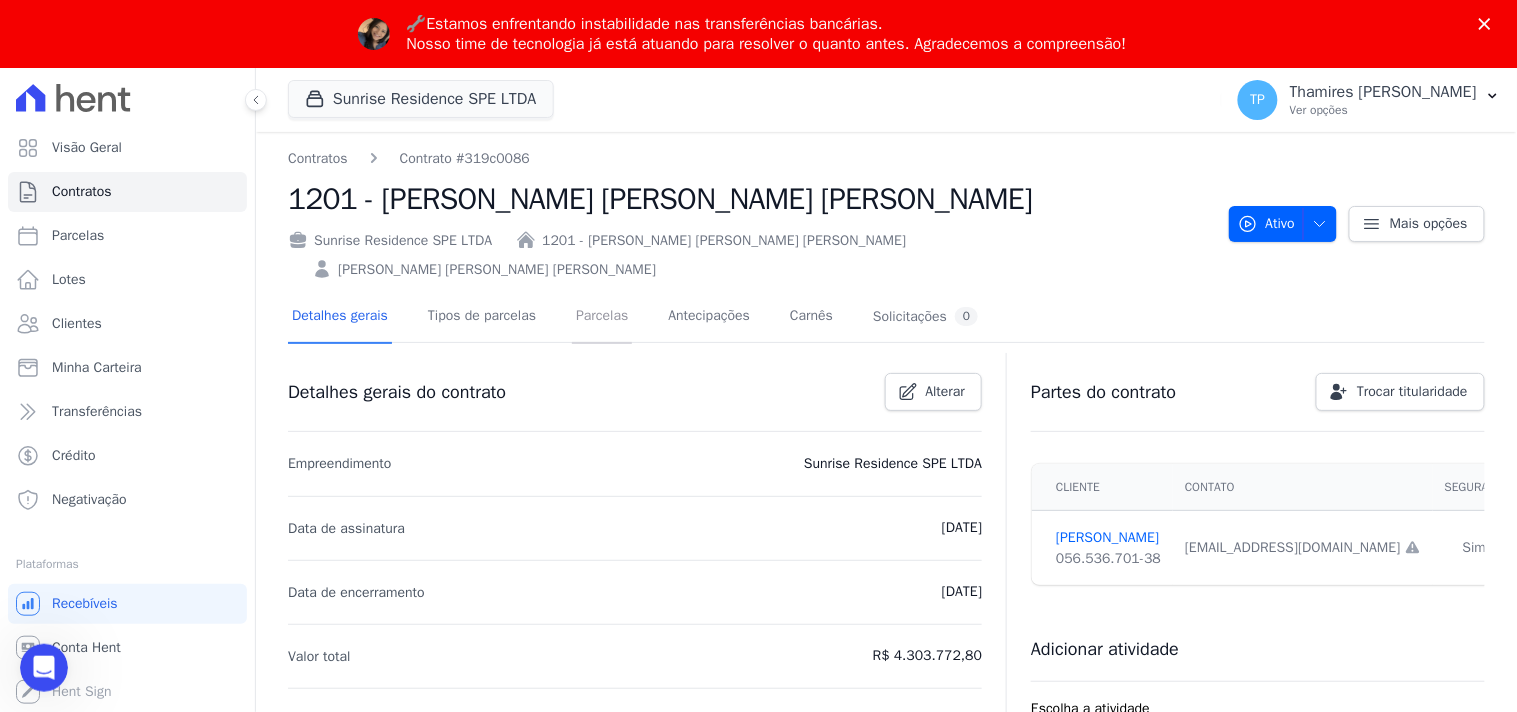 click on "Parcelas" at bounding box center (602, 317) 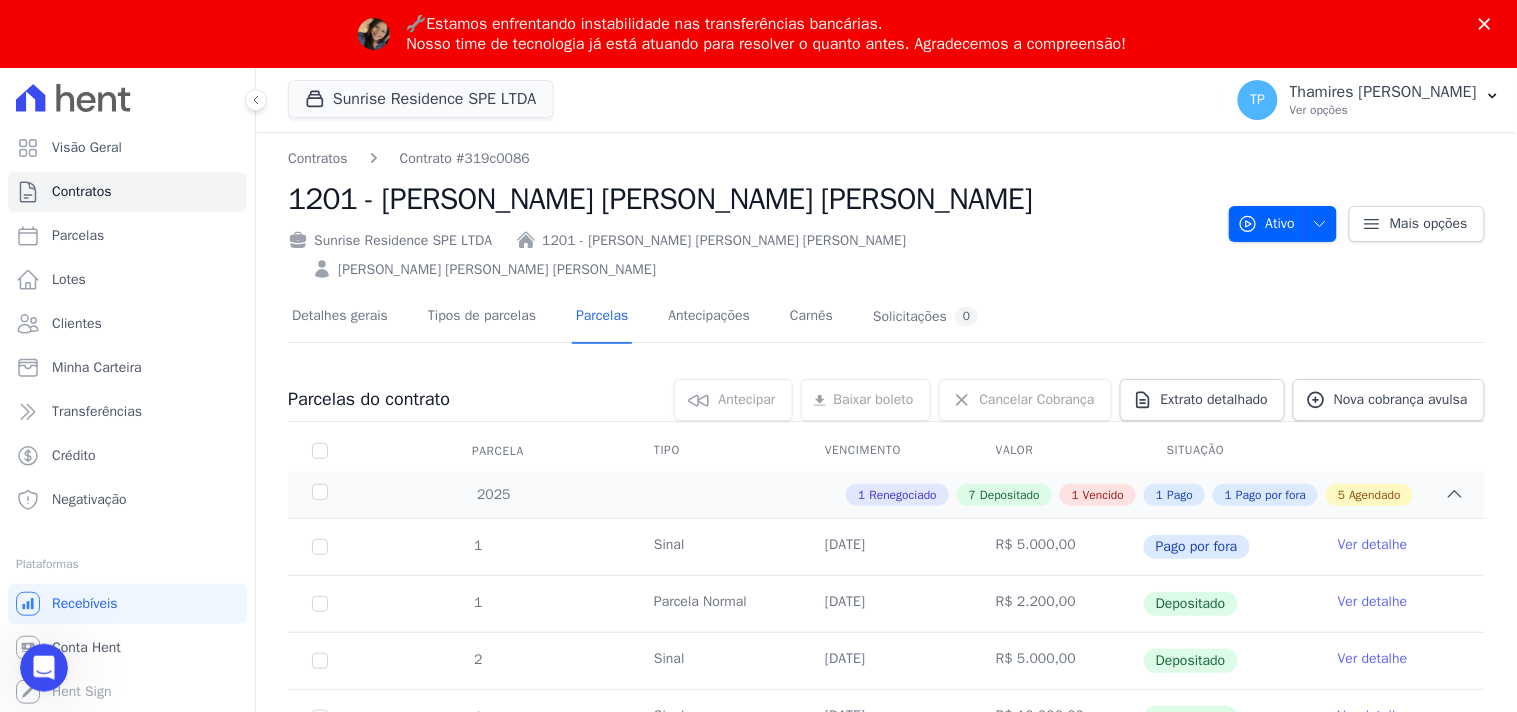 scroll, scrollTop: 0, scrollLeft: 0, axis: both 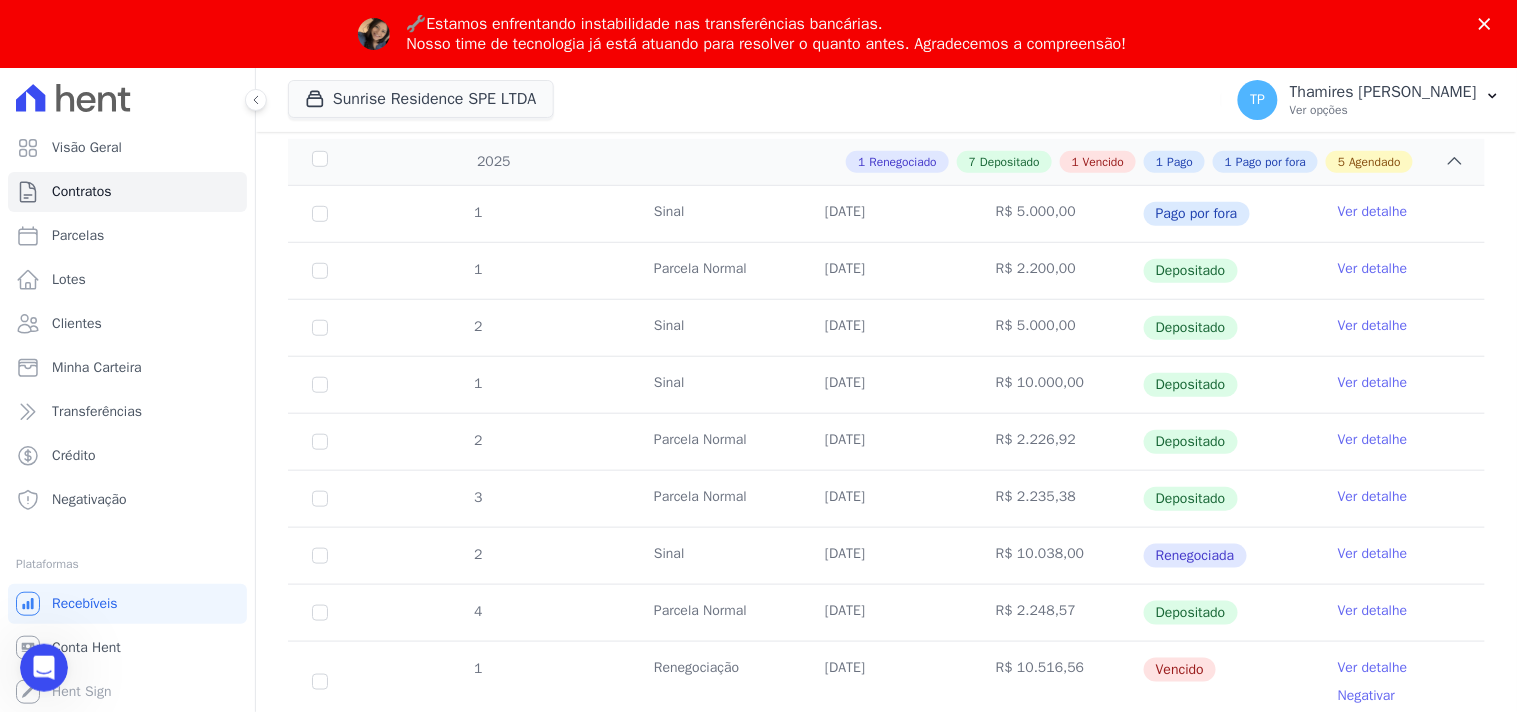 drag, startPoint x: 820, startPoint y: 241, endPoint x: 1003, endPoint y: 201, distance: 187.32059 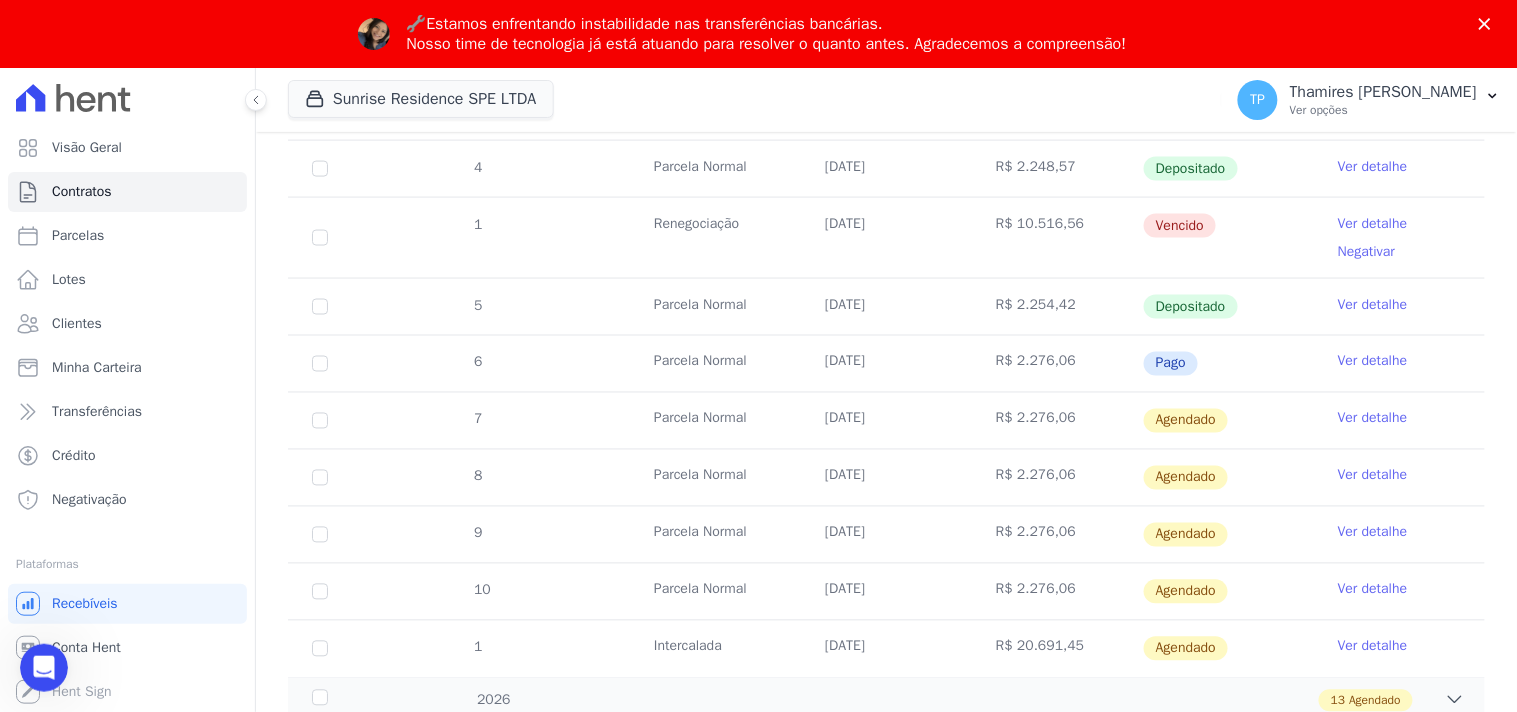 scroll, scrollTop: 846, scrollLeft: 0, axis: vertical 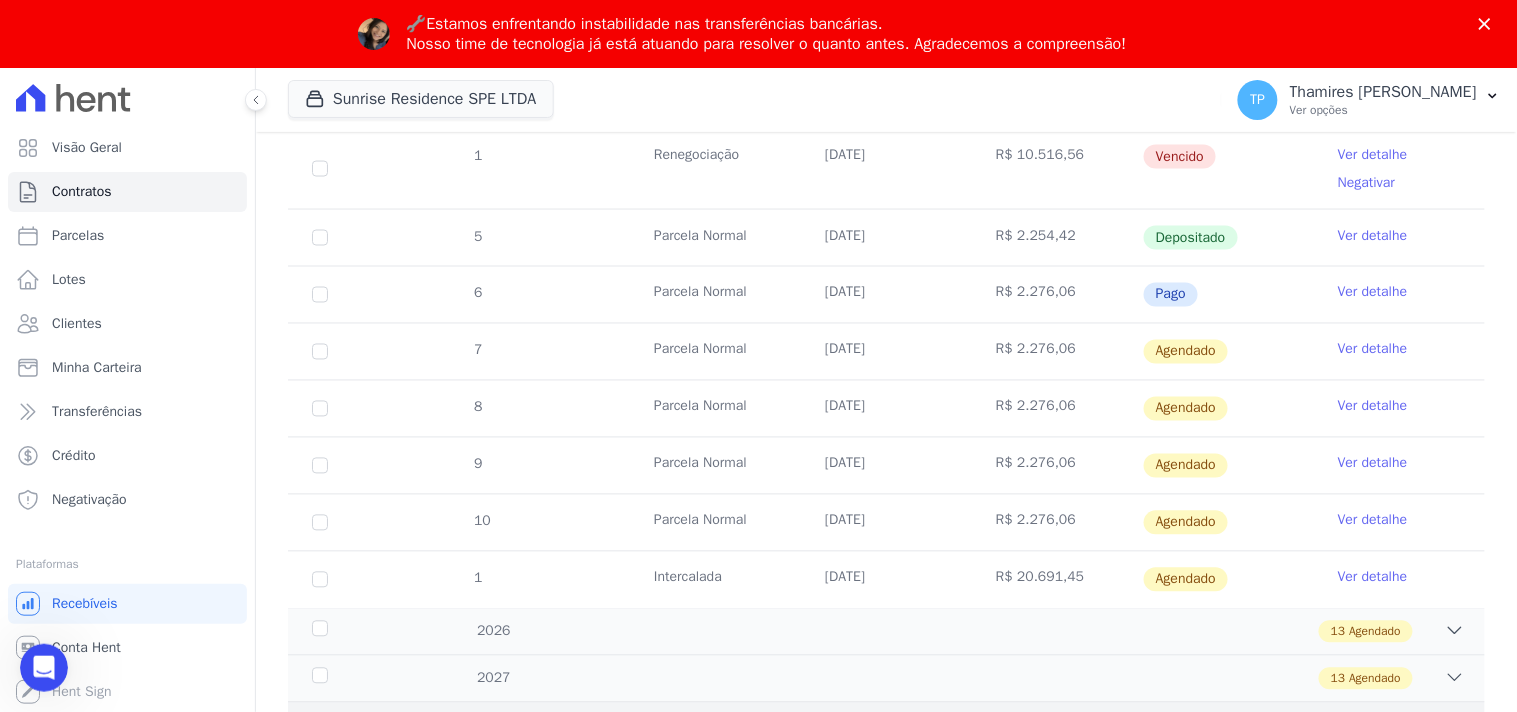 click on "4
Agendado" at bounding box center (945, 726) 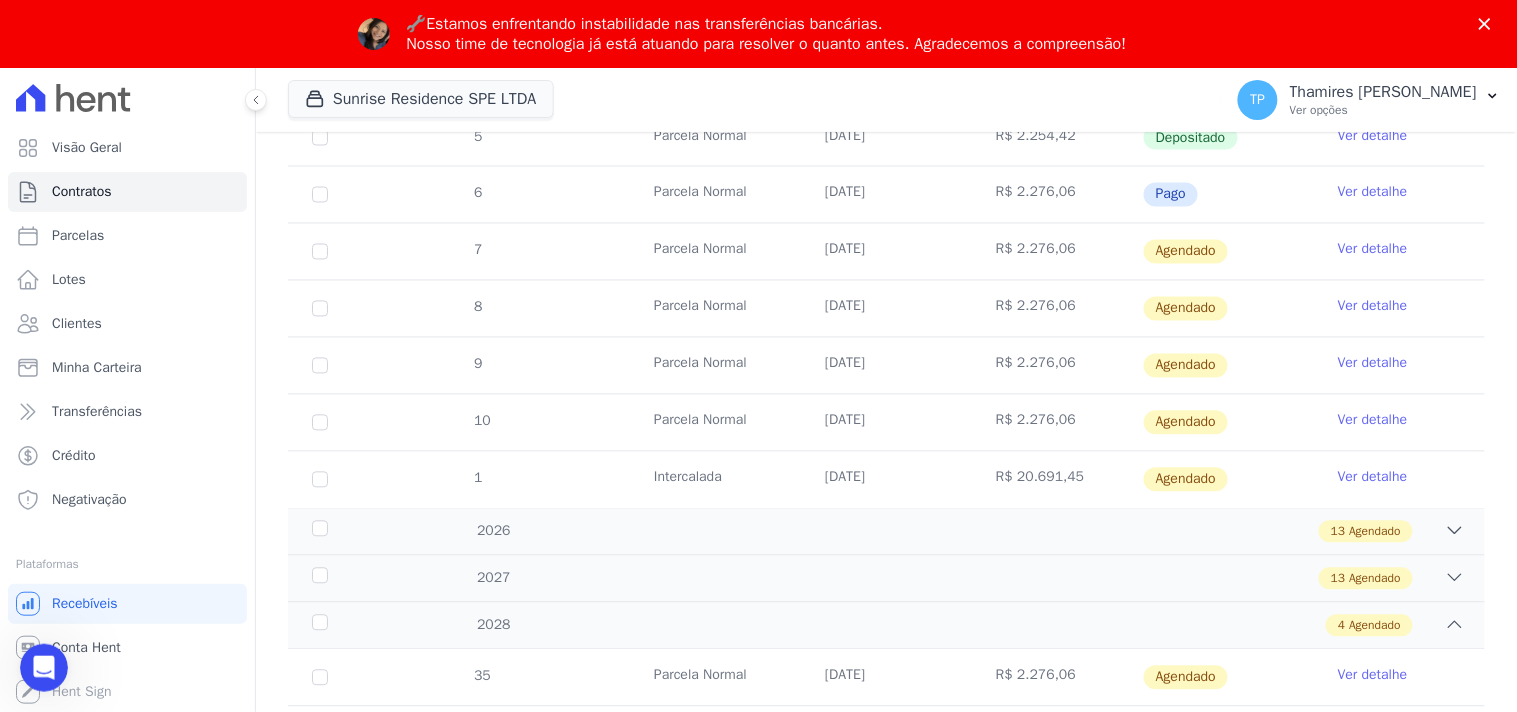 scroll, scrollTop: 1075, scrollLeft: 0, axis: vertical 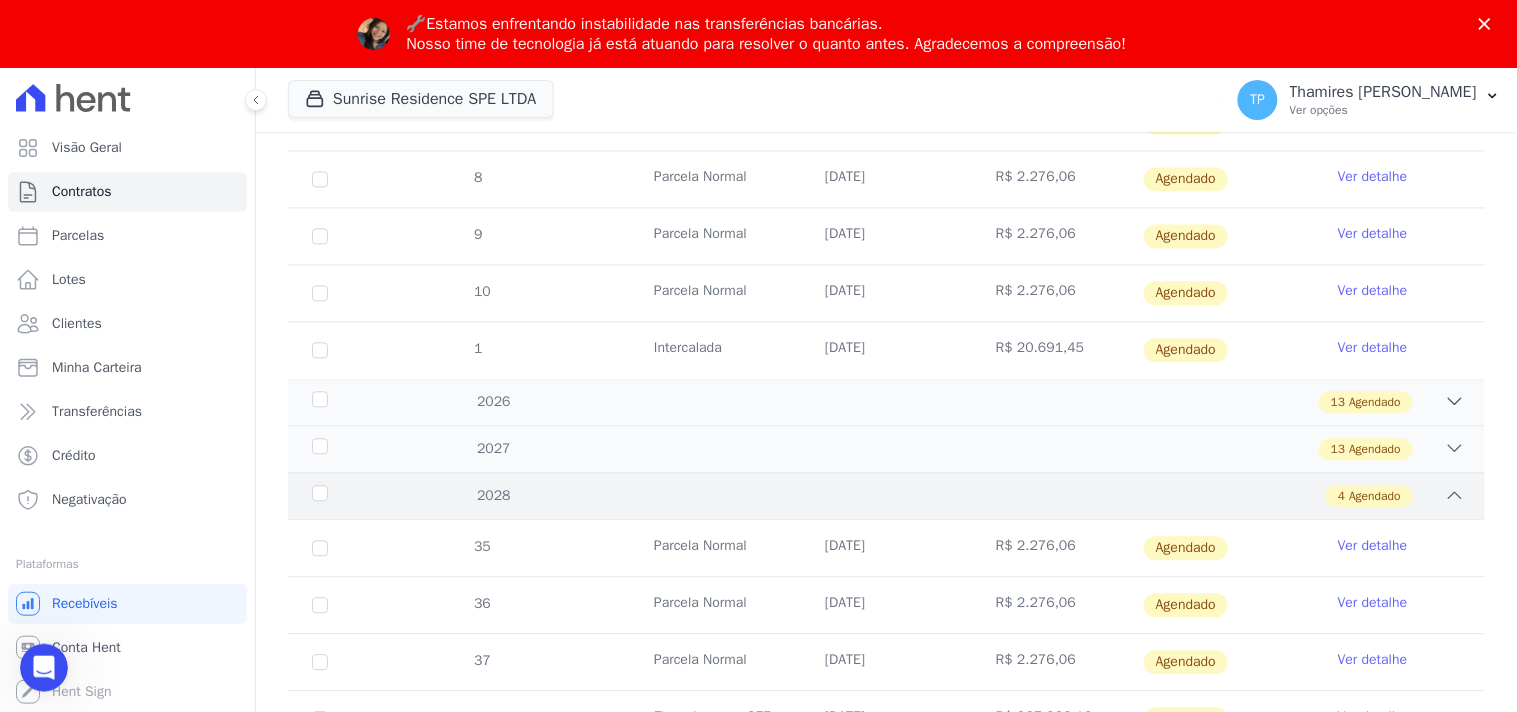 click on "4
Agendado" at bounding box center [945, 497] 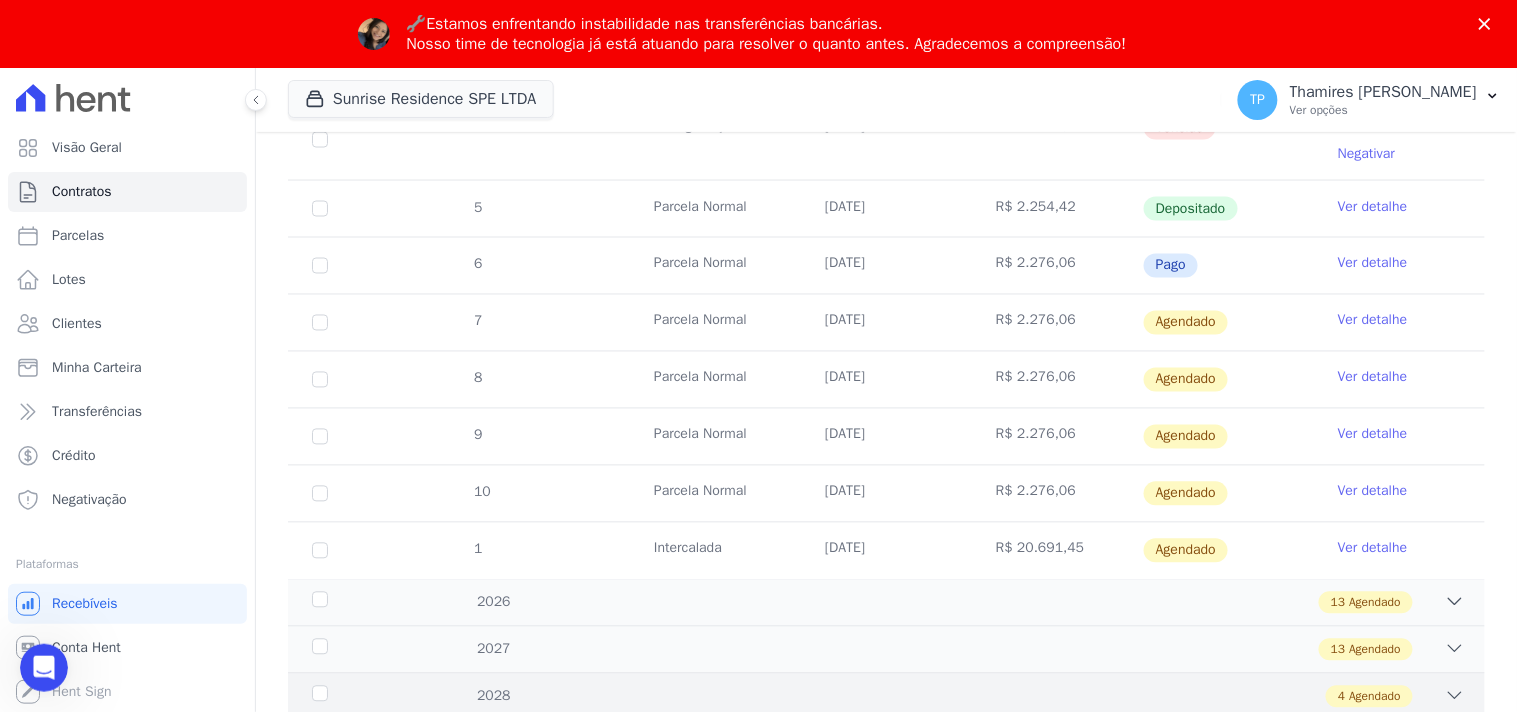 scroll, scrollTop: 846, scrollLeft: 0, axis: vertical 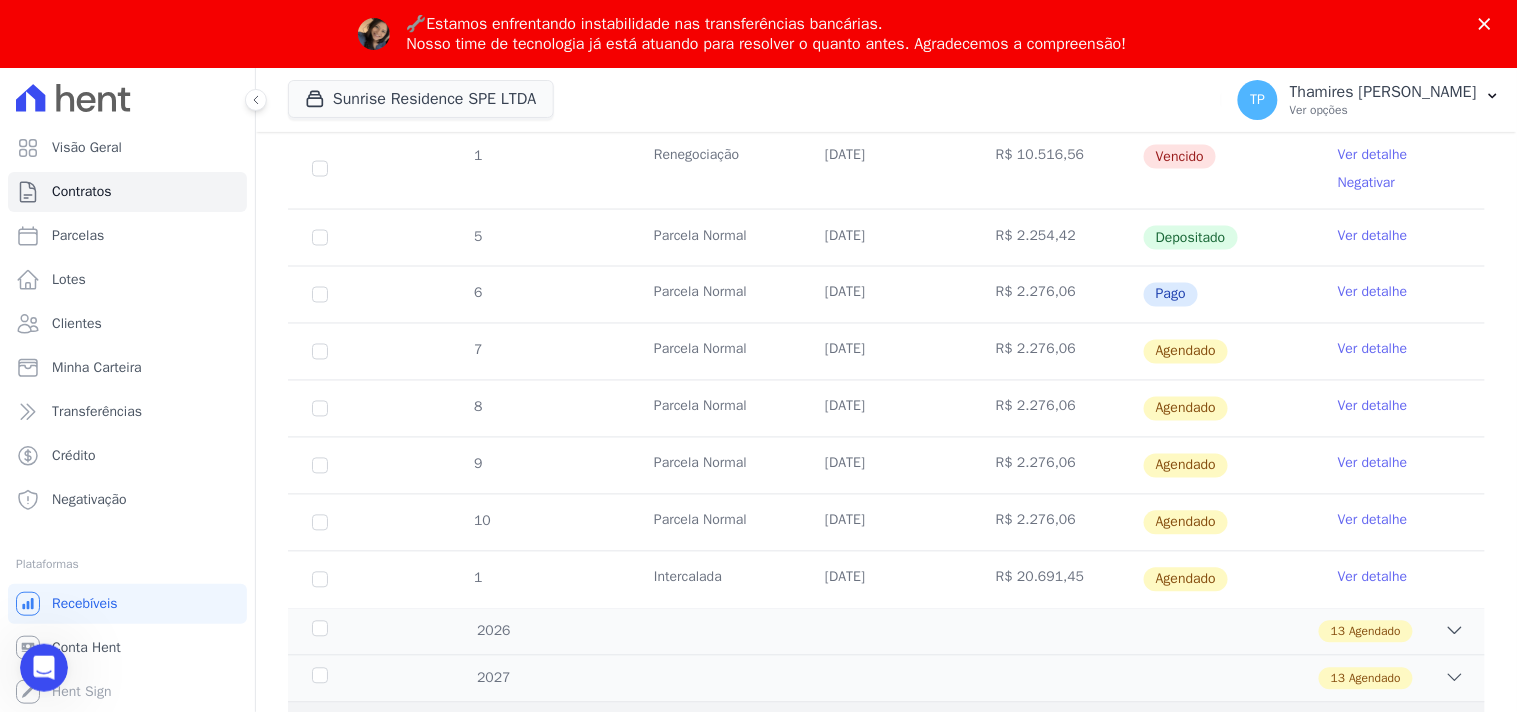 click on "4
Agendado" at bounding box center (945, 726) 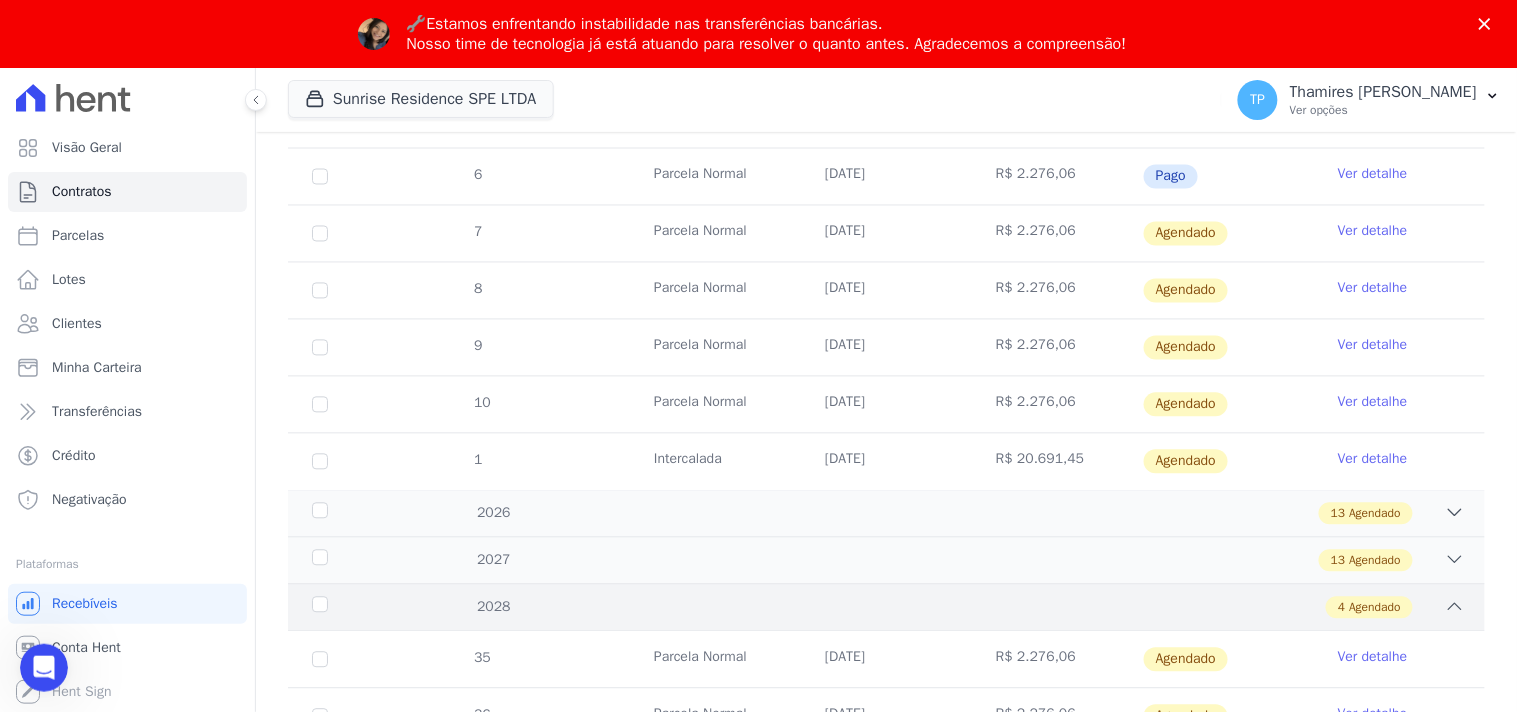 click on "2028
4
Agendado" at bounding box center [886, 607] 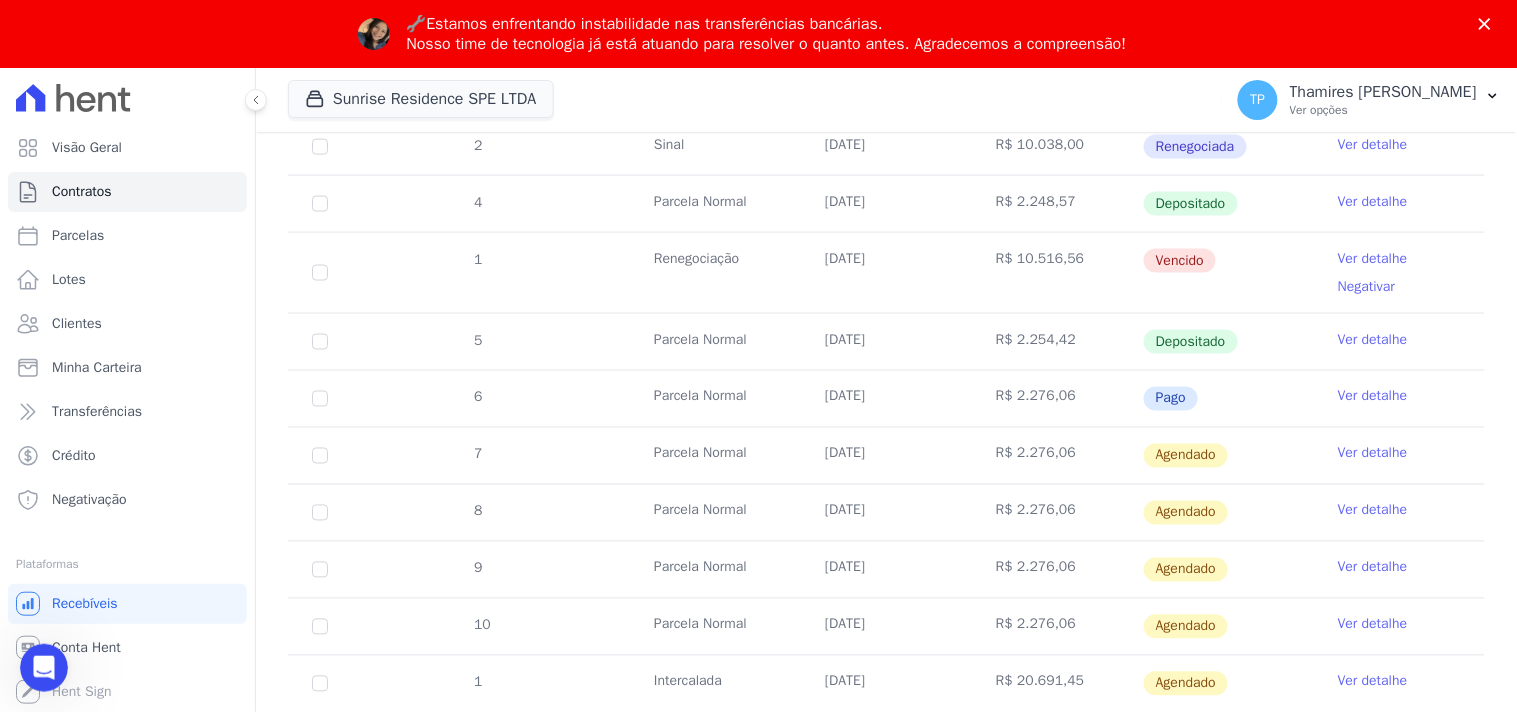 scroll, scrollTop: 846, scrollLeft: 0, axis: vertical 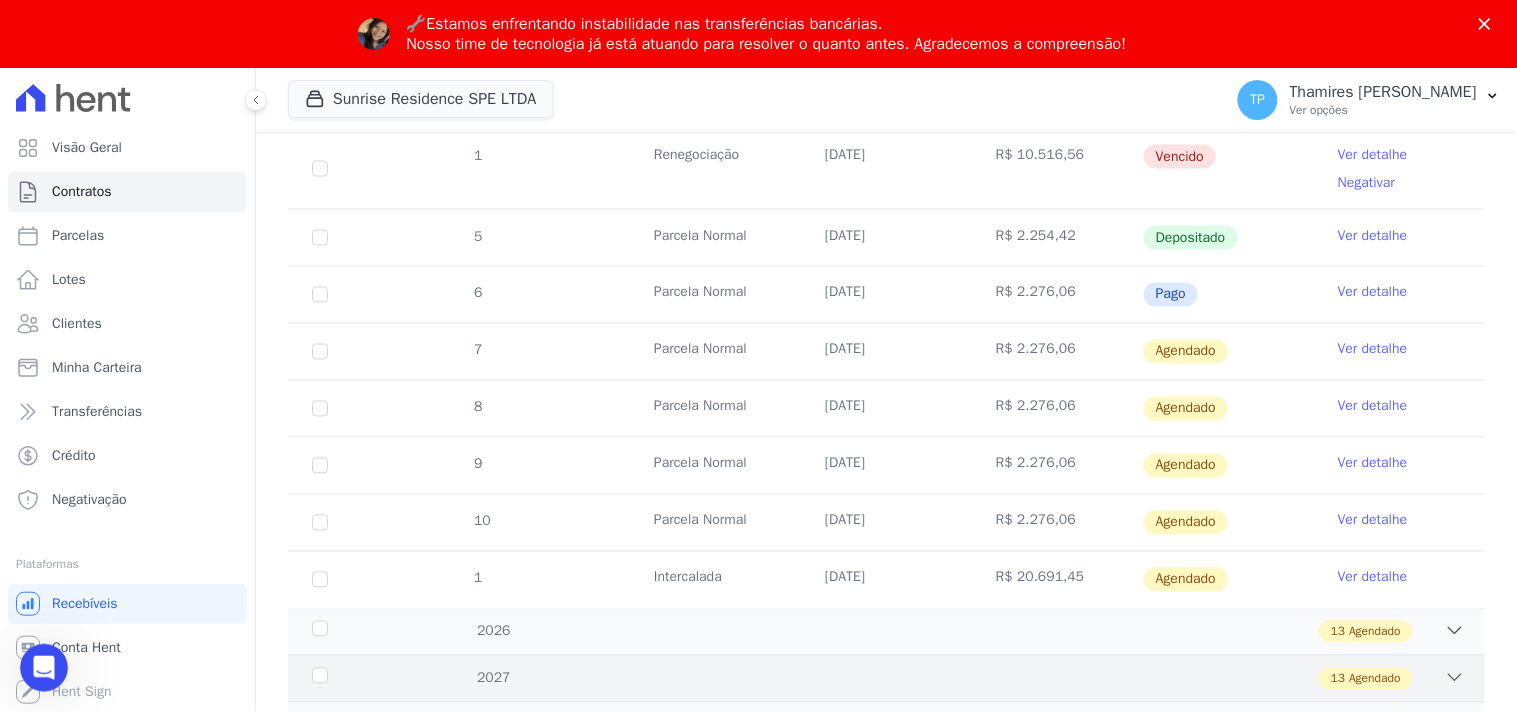 click on "2027
13
Agendado" at bounding box center (886, 678) 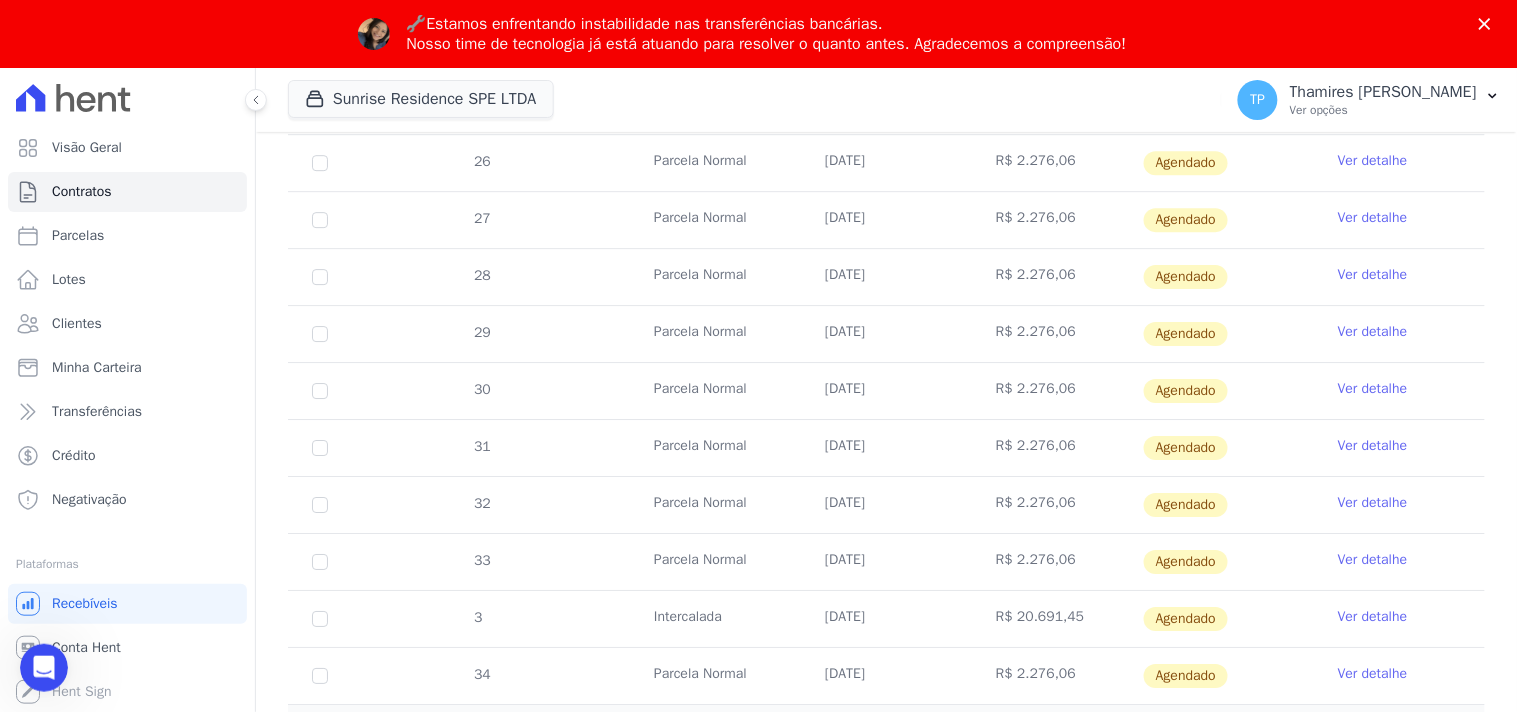 scroll, scrollTop: 1588, scrollLeft: 0, axis: vertical 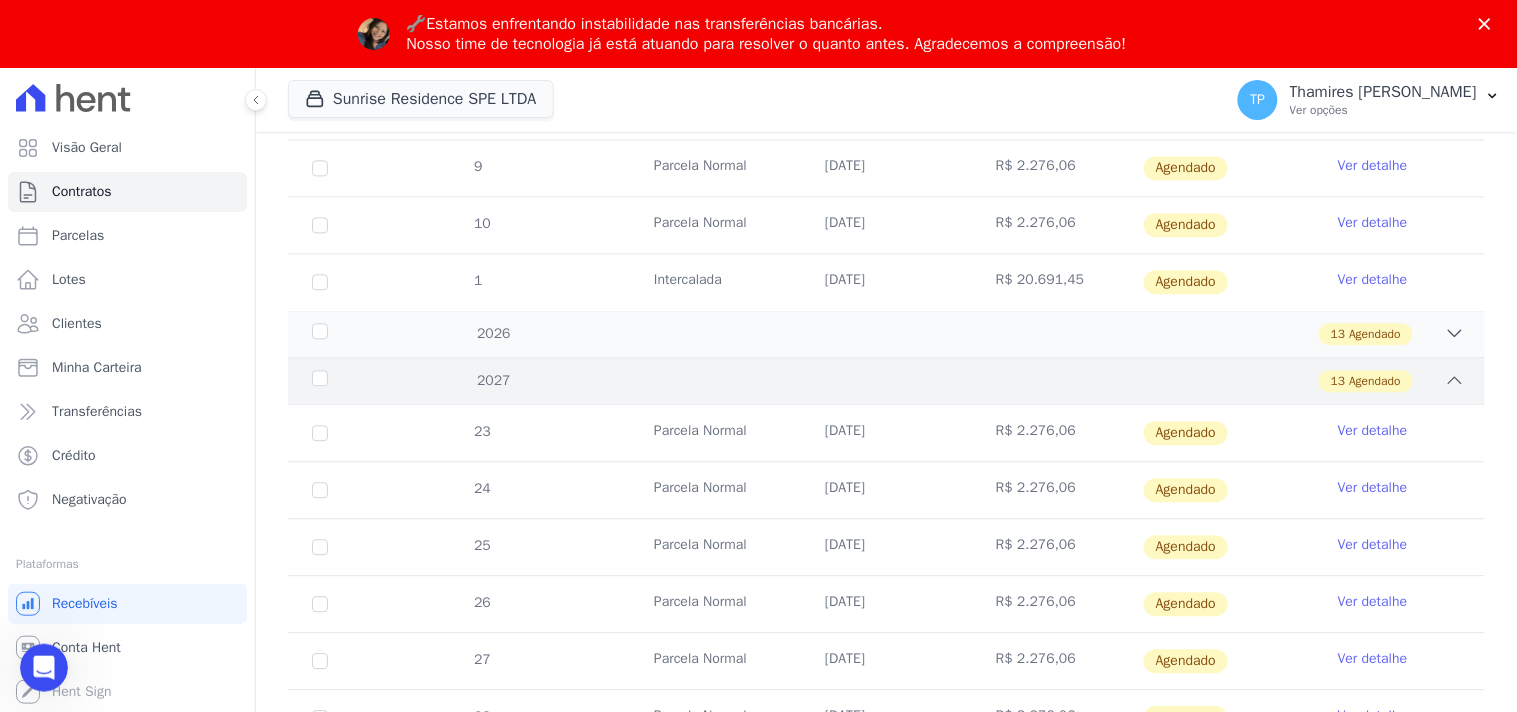 click on "13
Agendado" at bounding box center [945, 381] 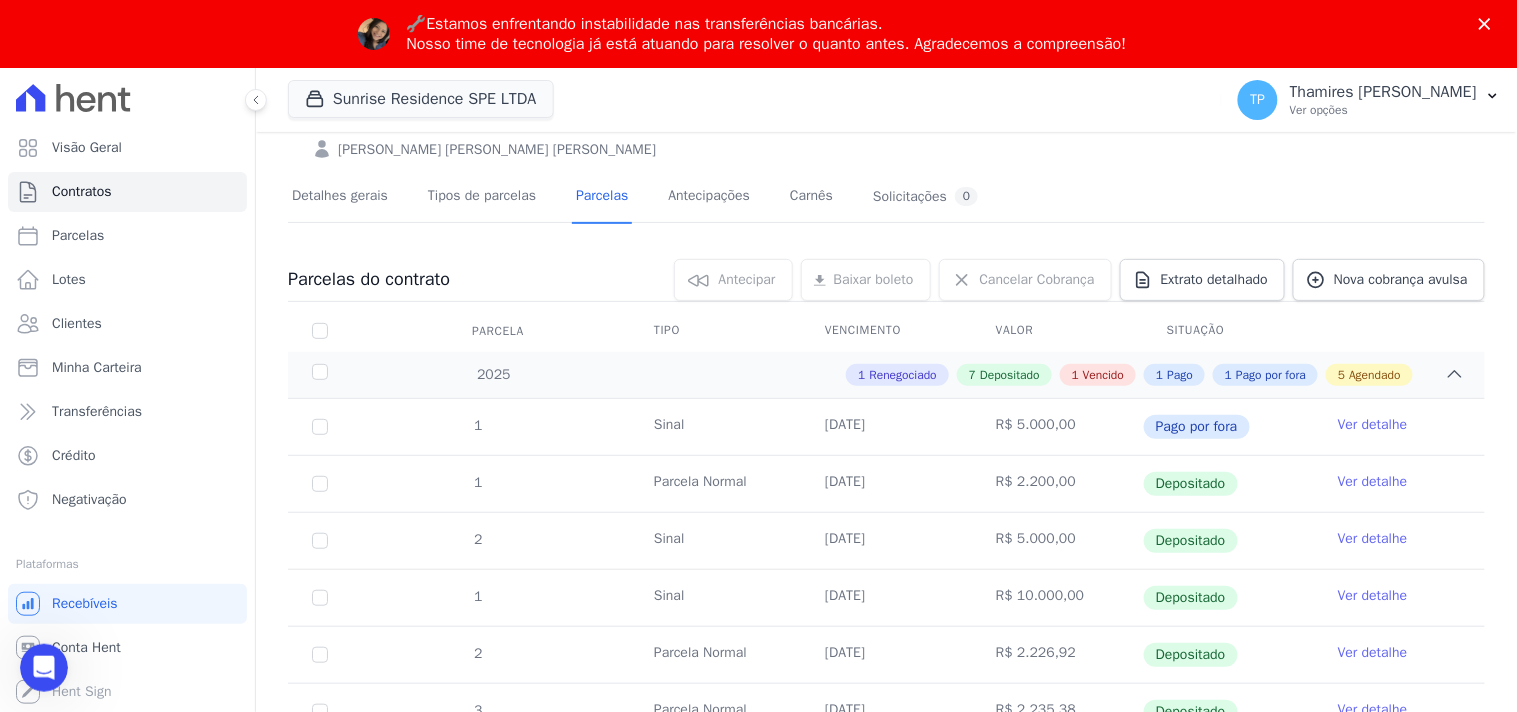 scroll, scrollTop: 0, scrollLeft: 0, axis: both 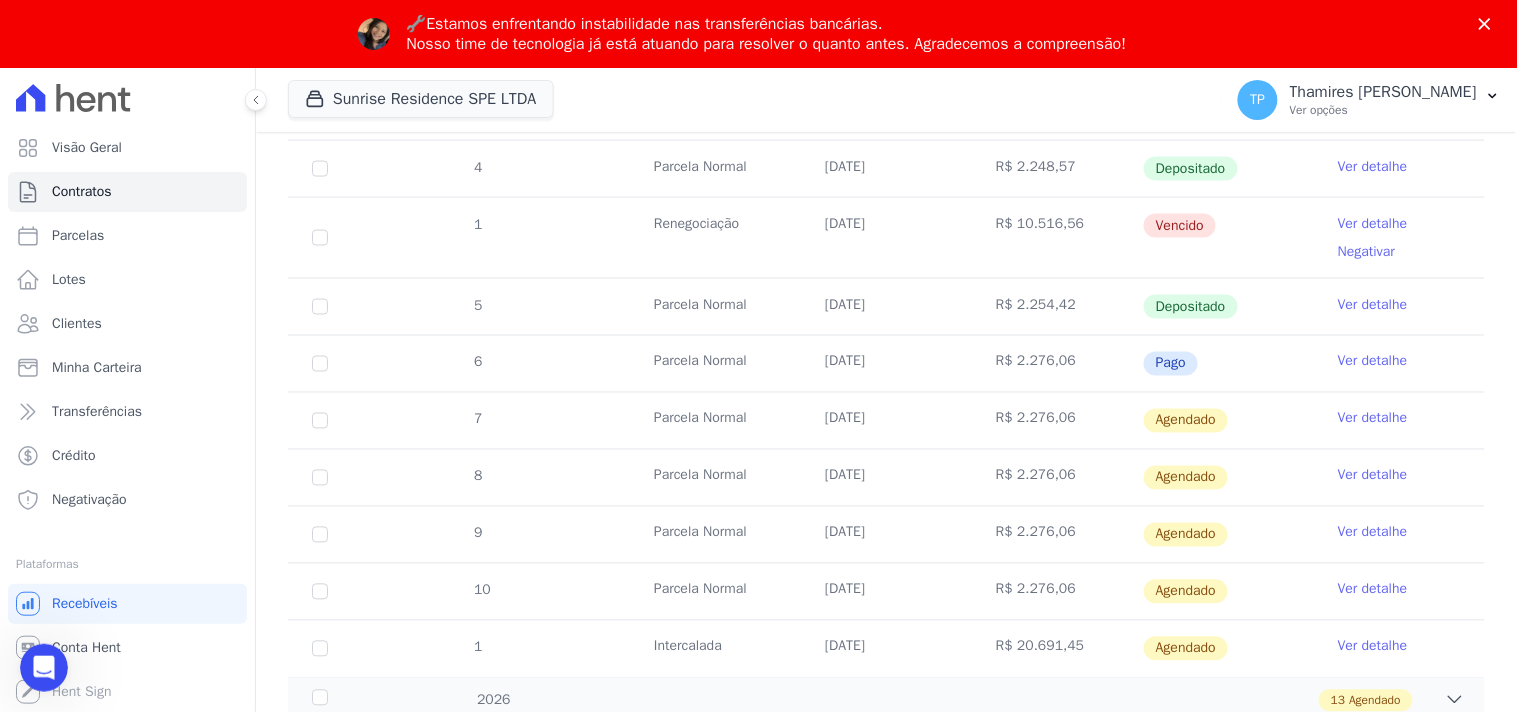 click on "Pago" at bounding box center (1228, 364) 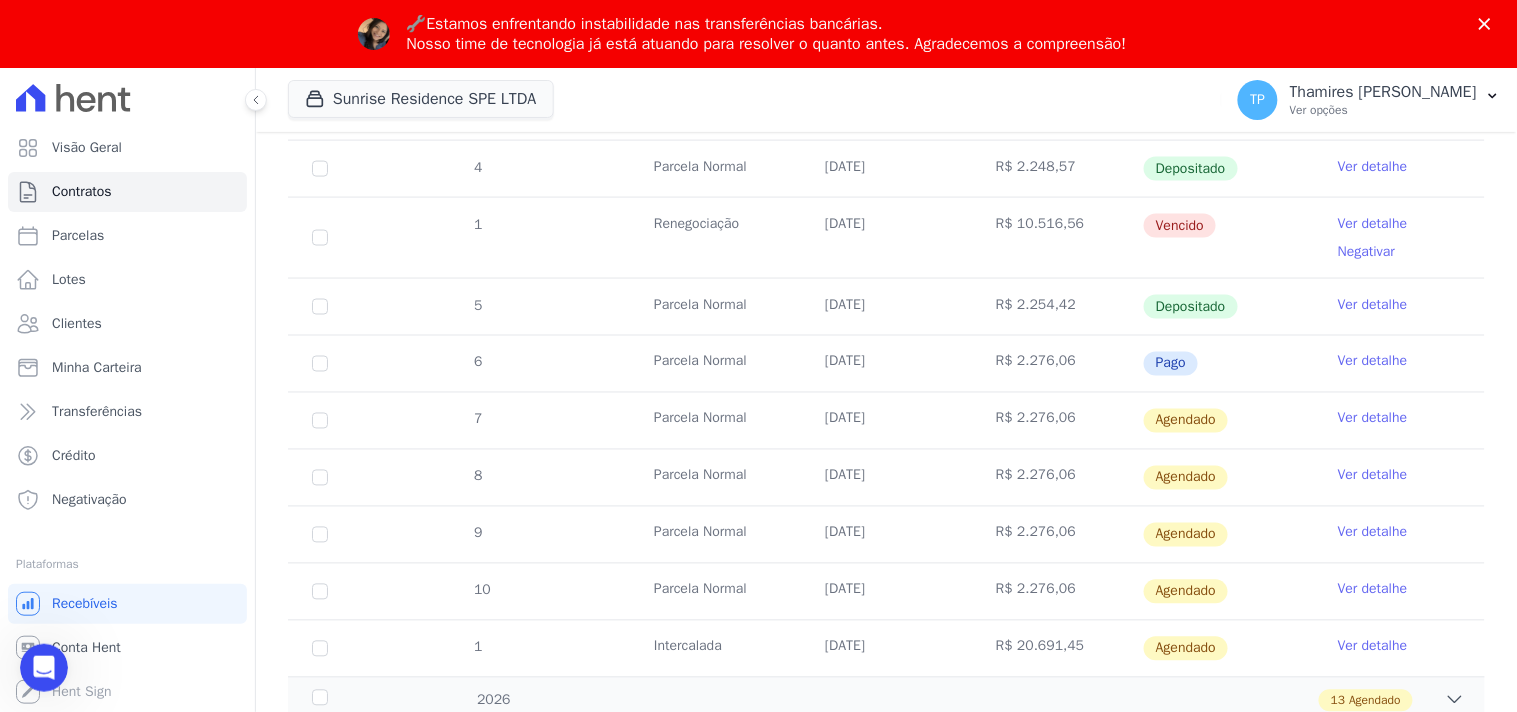 click on "Ver detalhe" at bounding box center [1373, 362] 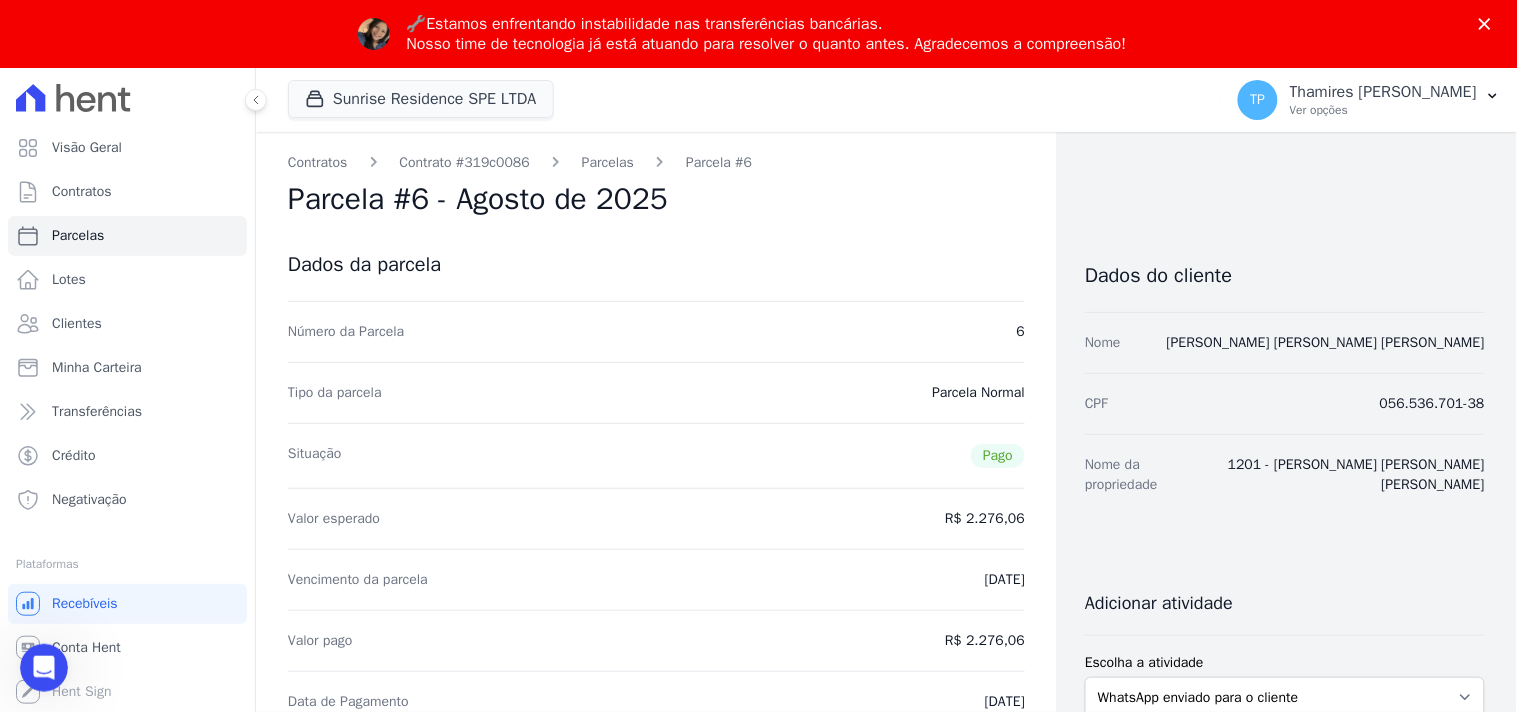 scroll, scrollTop: 0, scrollLeft: 0, axis: both 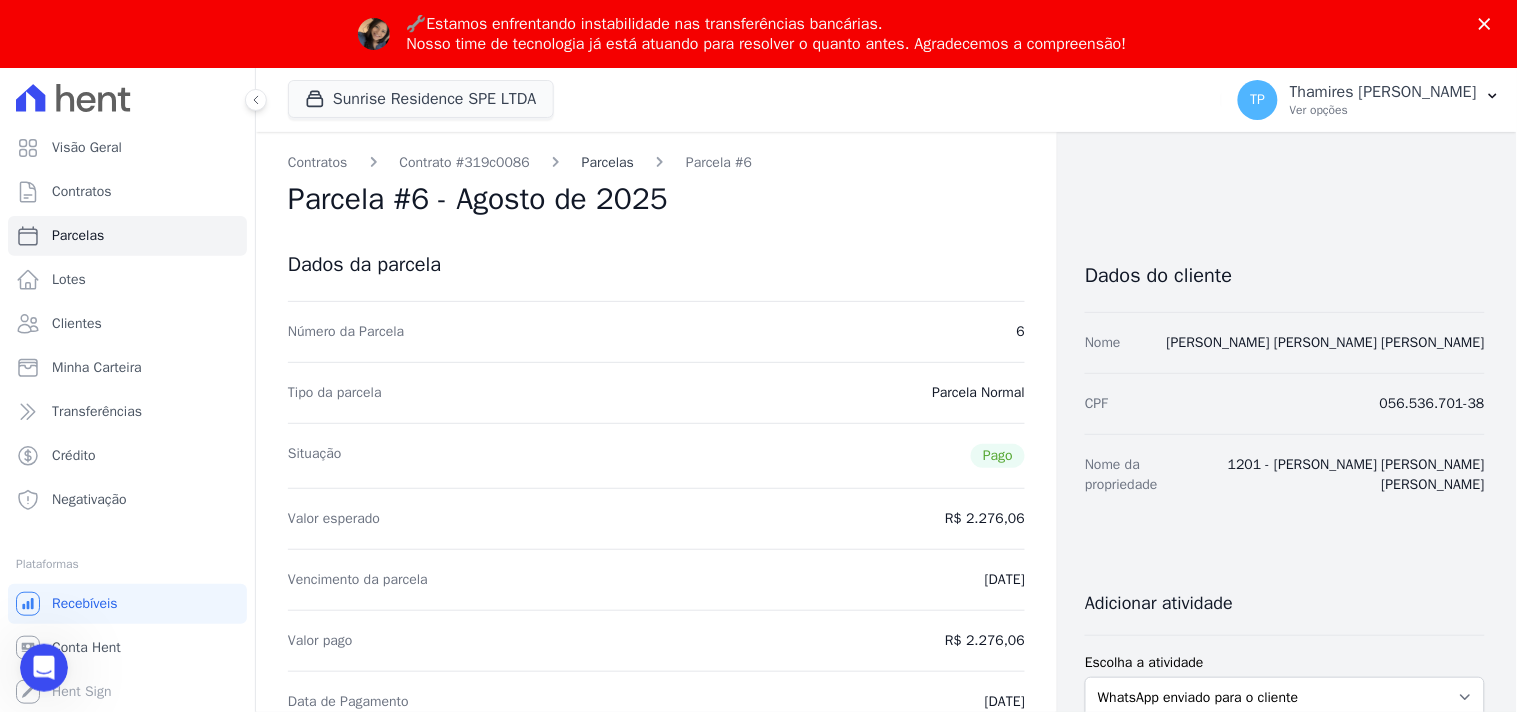 click on "Parcelas" at bounding box center [608, 162] 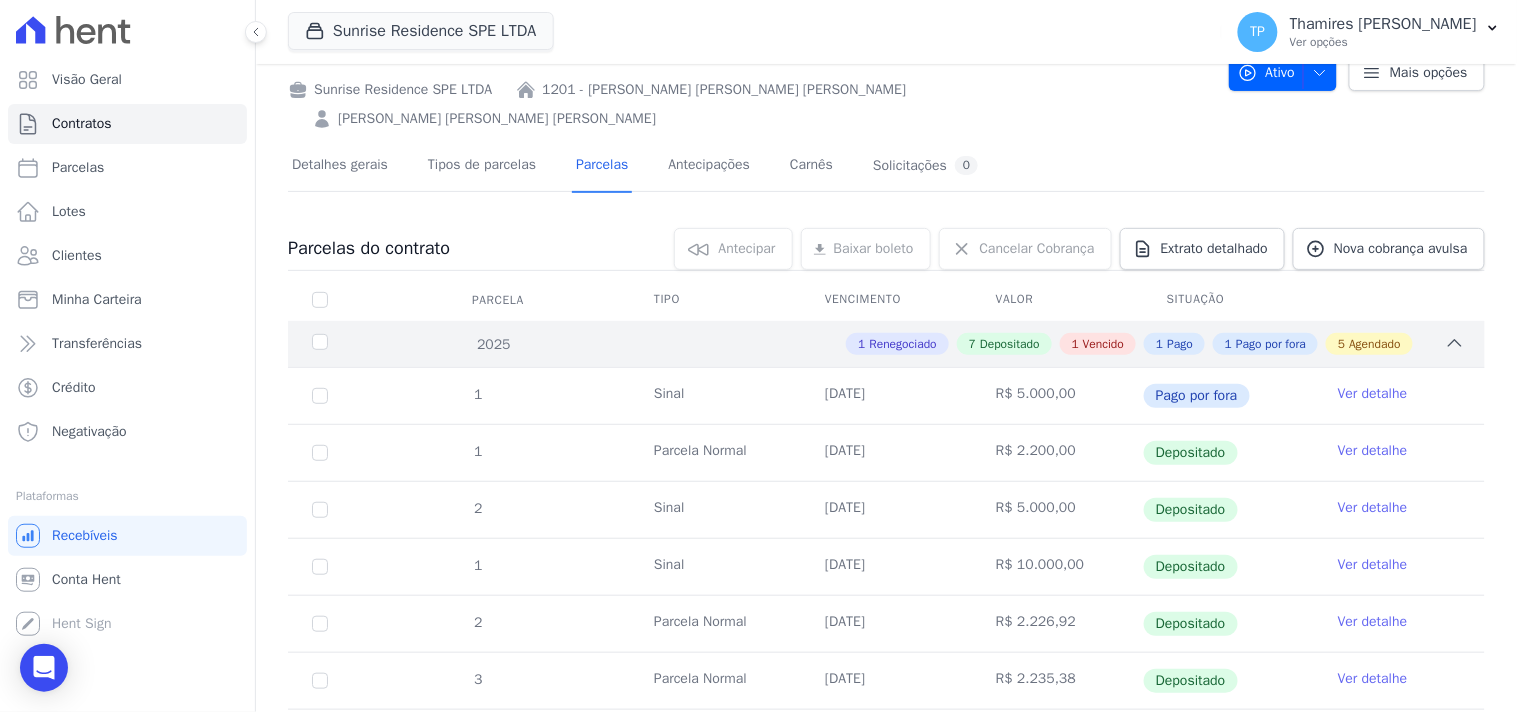 scroll, scrollTop: 444, scrollLeft: 0, axis: vertical 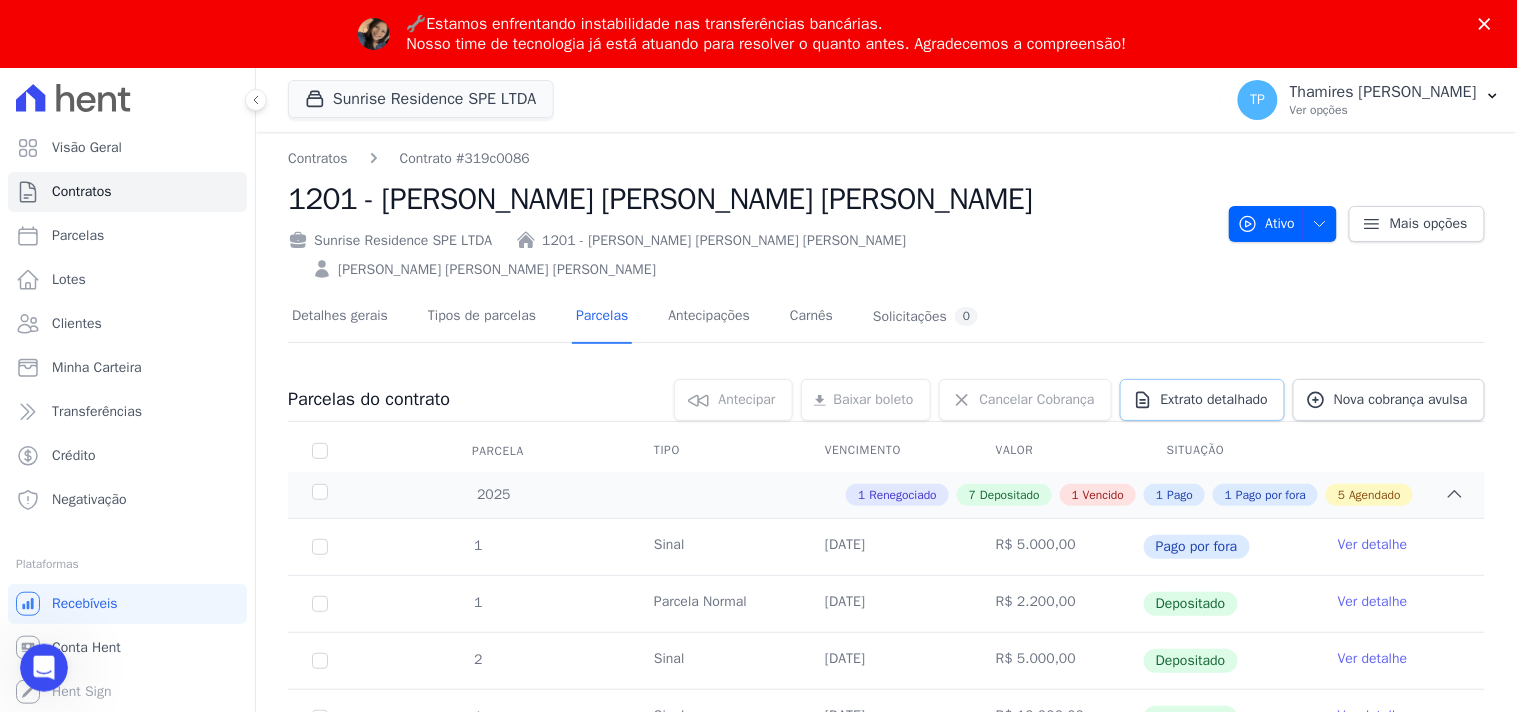 click on "Extrato detalhado" at bounding box center (1202, 400) 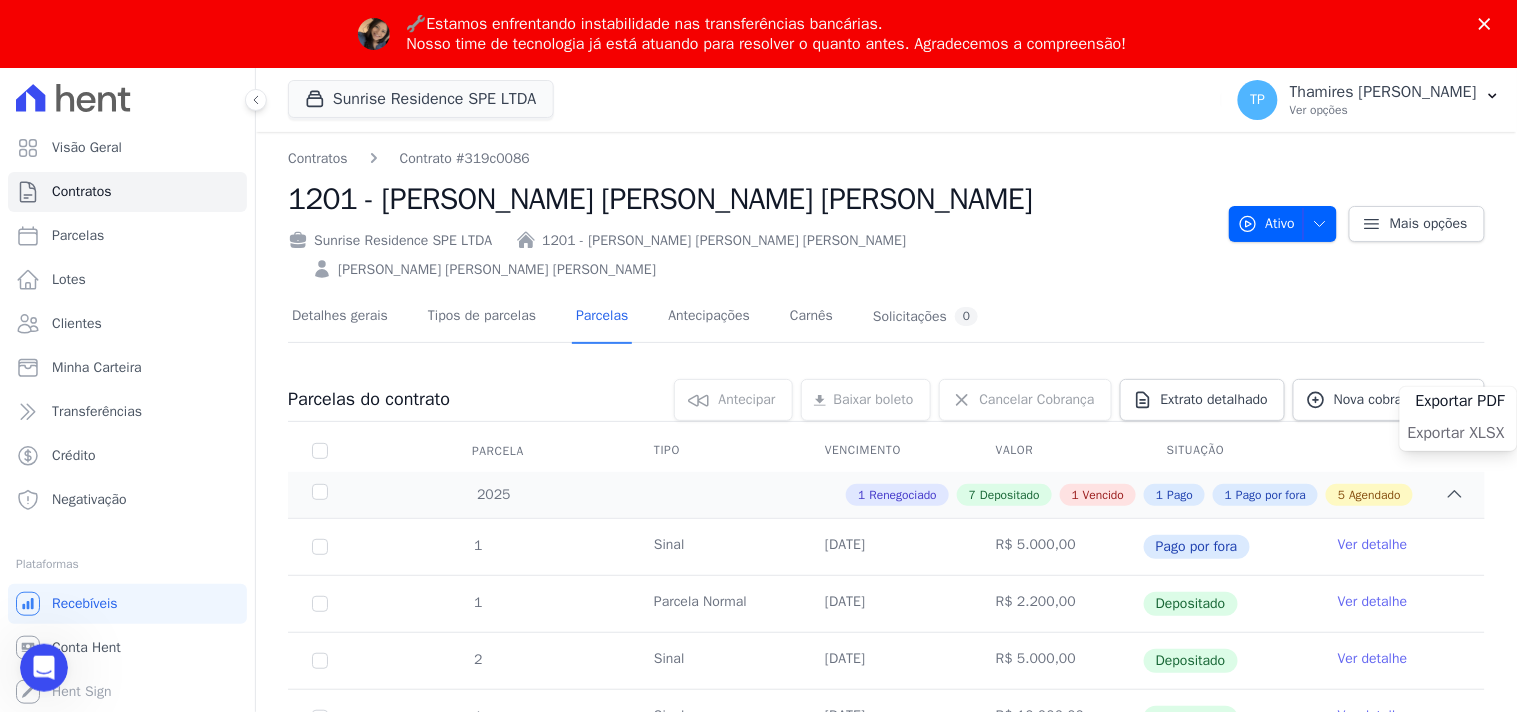 click on "Exportar XLSX" at bounding box center [1456, 433] 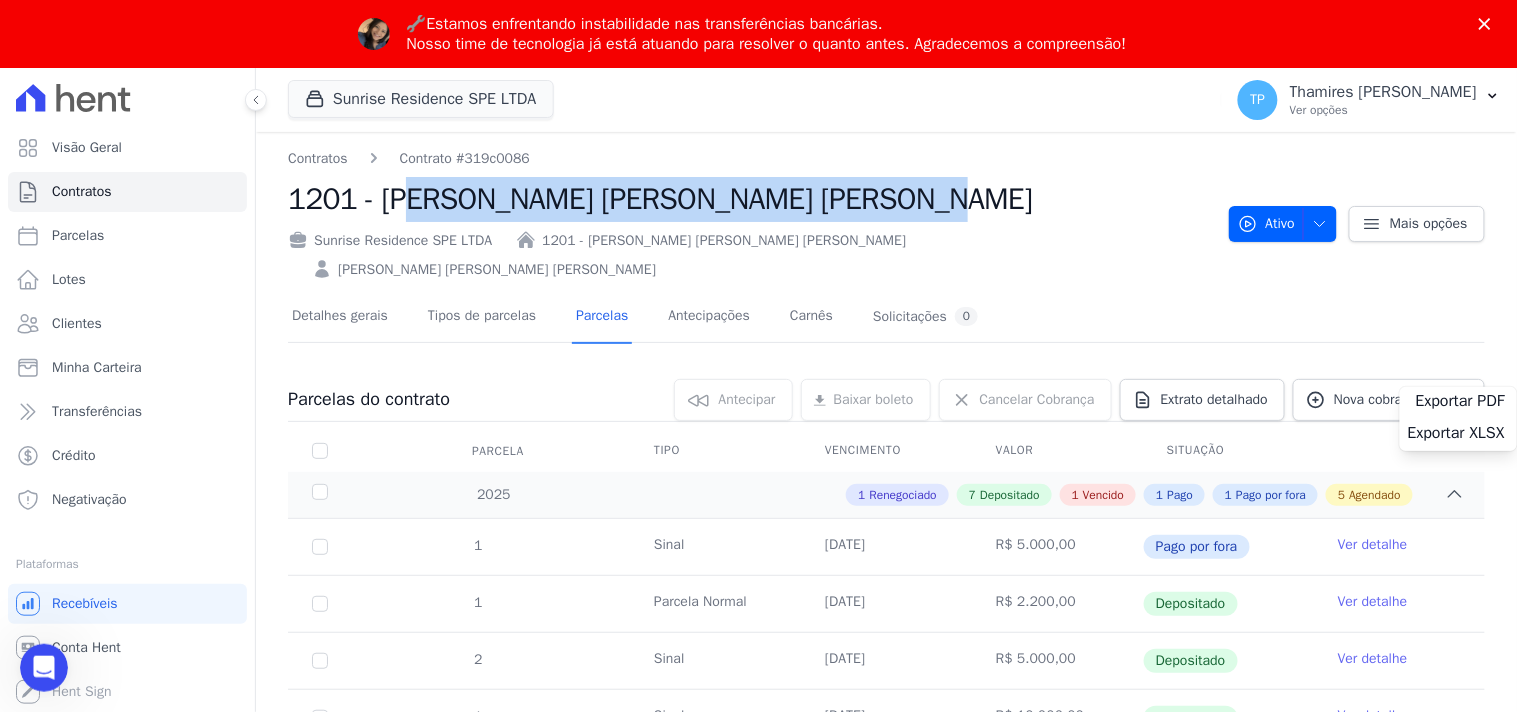 drag, startPoint x: 764, startPoint y: 214, endPoint x: 292, endPoint y: 202, distance: 472.15253 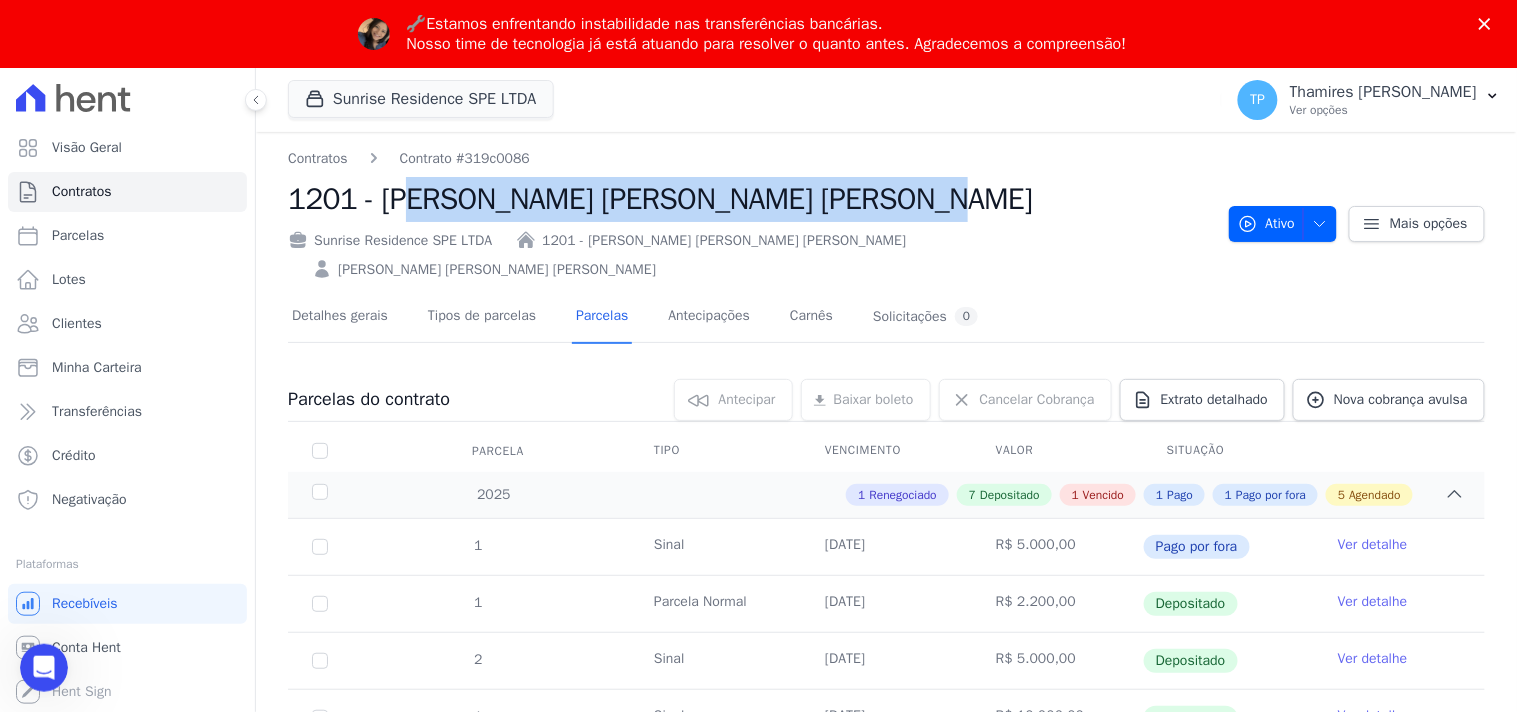 copy on "1201 - [PERSON_NAME] [PERSON_NAME] [PERSON_NAME]" 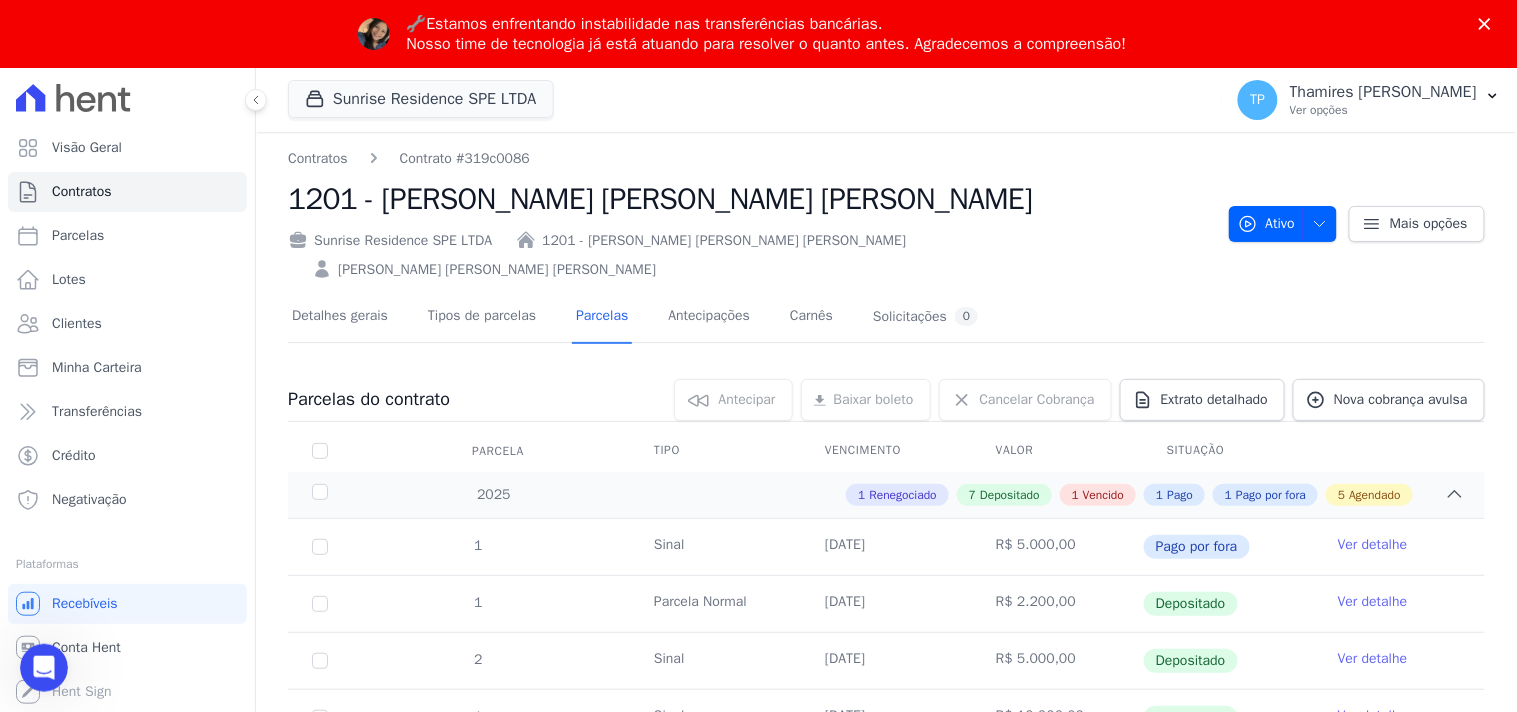 click on "Contratos
Contrato
#319c0086" at bounding box center [750, 158] 